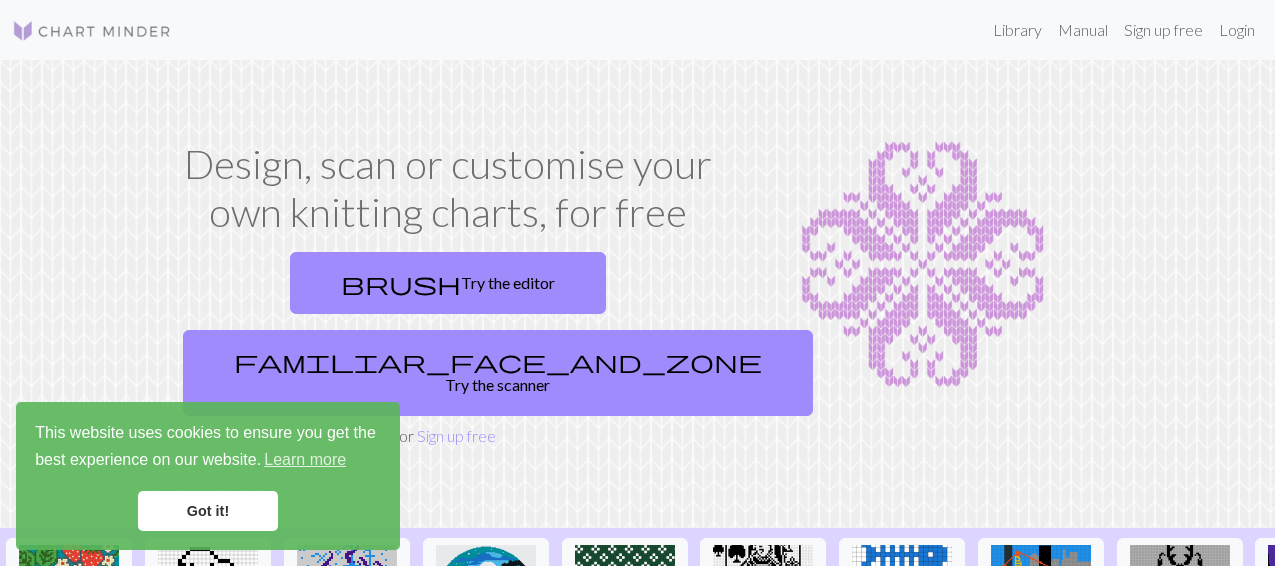 scroll, scrollTop: 0, scrollLeft: 0, axis: both 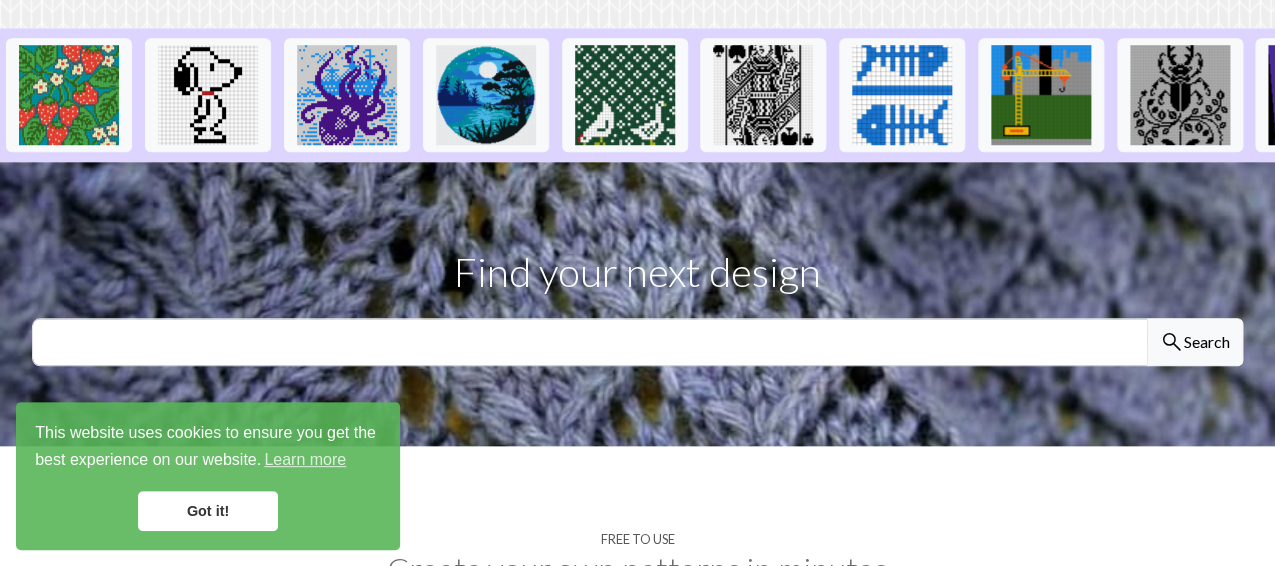 click on "Got it!" at bounding box center [208, 511] 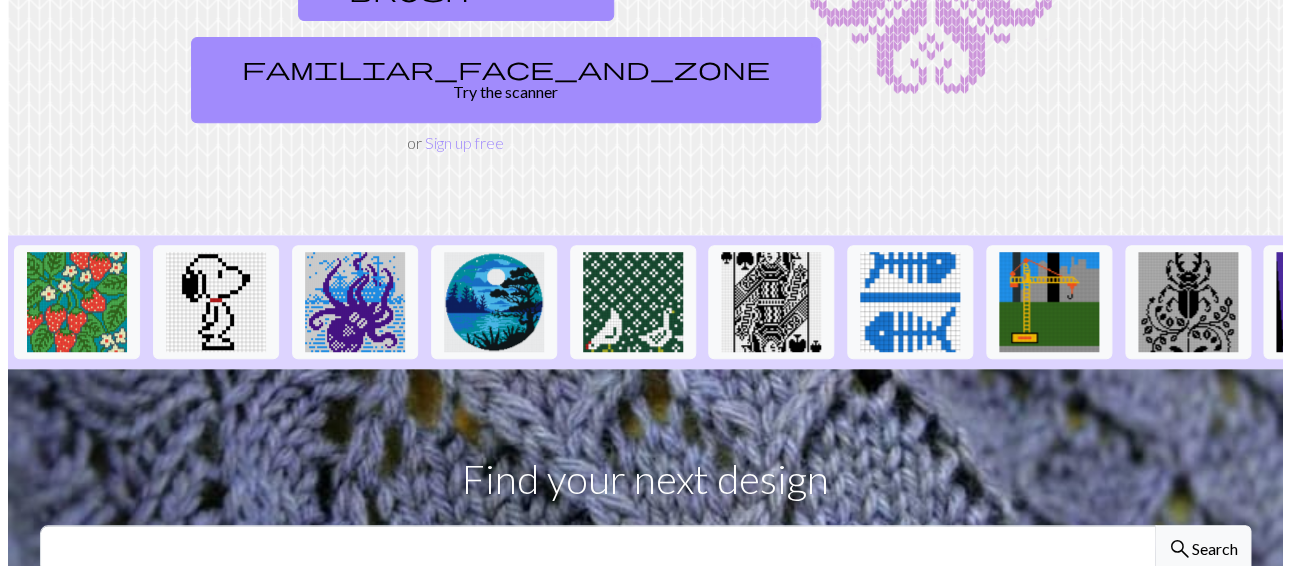 scroll, scrollTop: 0, scrollLeft: 0, axis: both 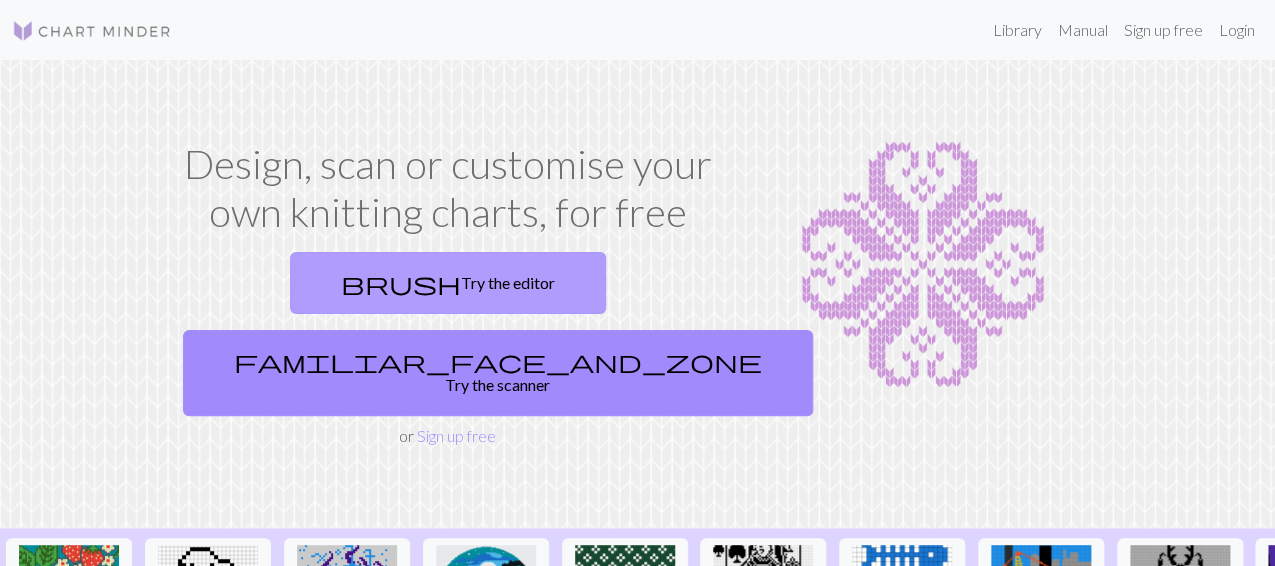 click on "brush  Try the editor" at bounding box center [448, 283] 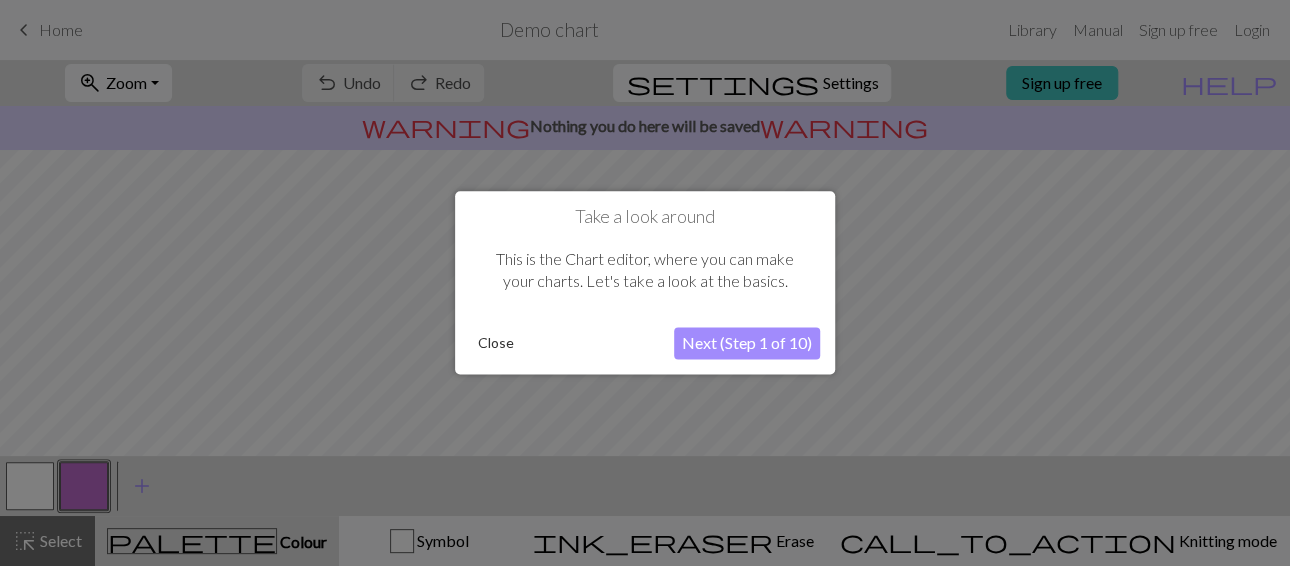 click on "Next (Step 1 of 10)" at bounding box center (747, 344) 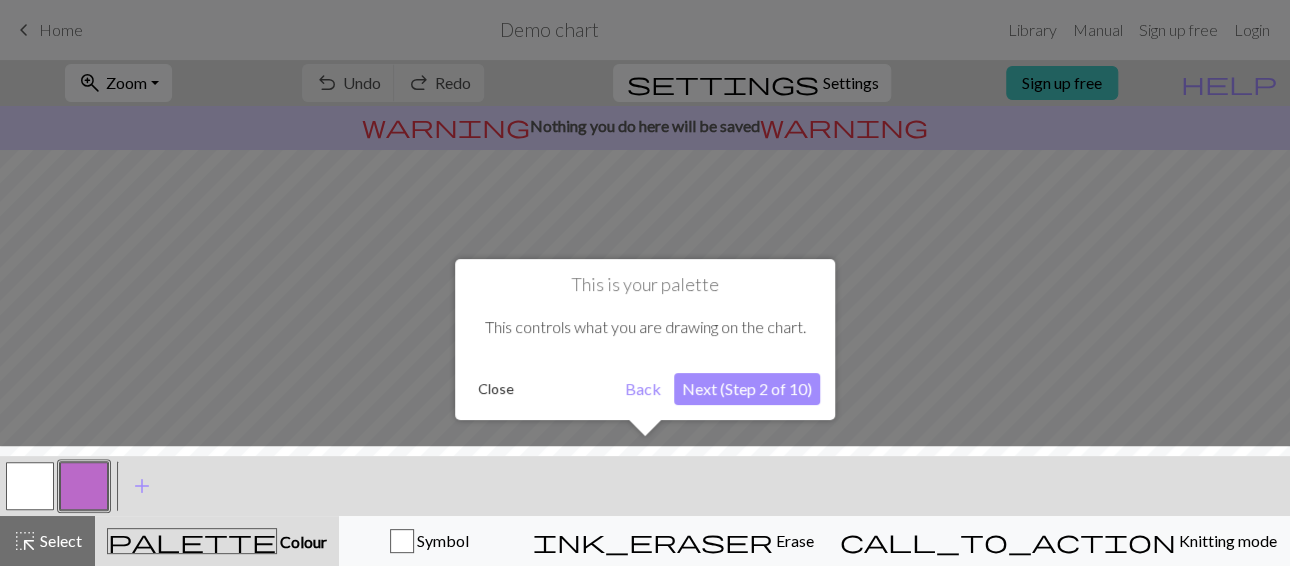click on "Next (Step 2 of 10)" at bounding box center (747, 389) 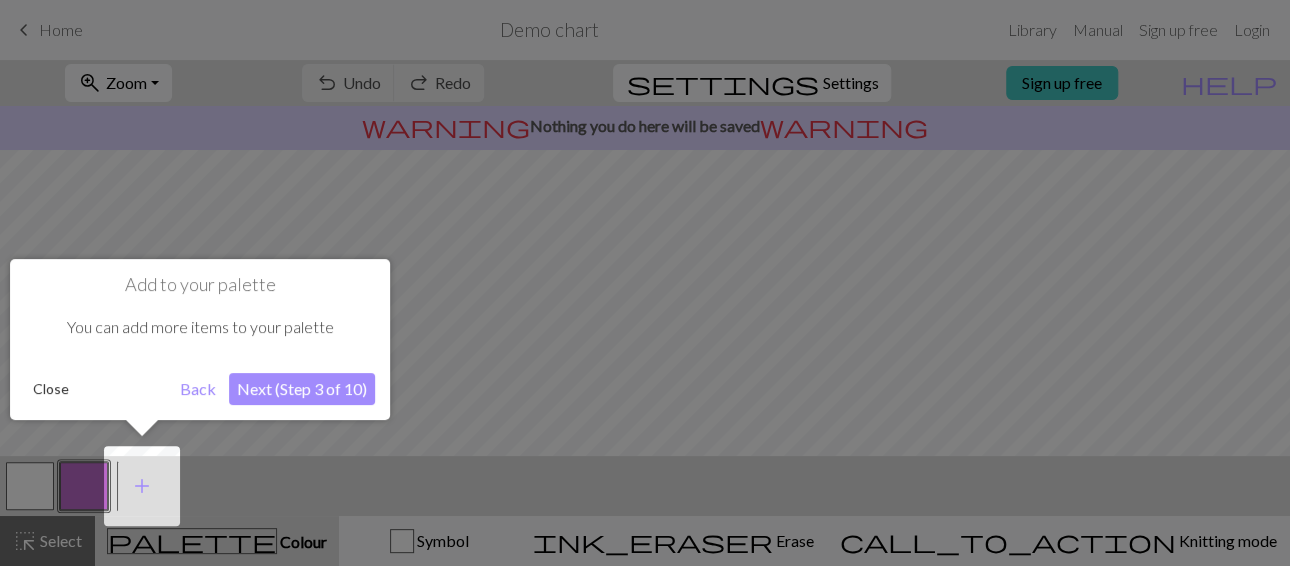 click on "Next (Step 3 of 10)" at bounding box center [302, 389] 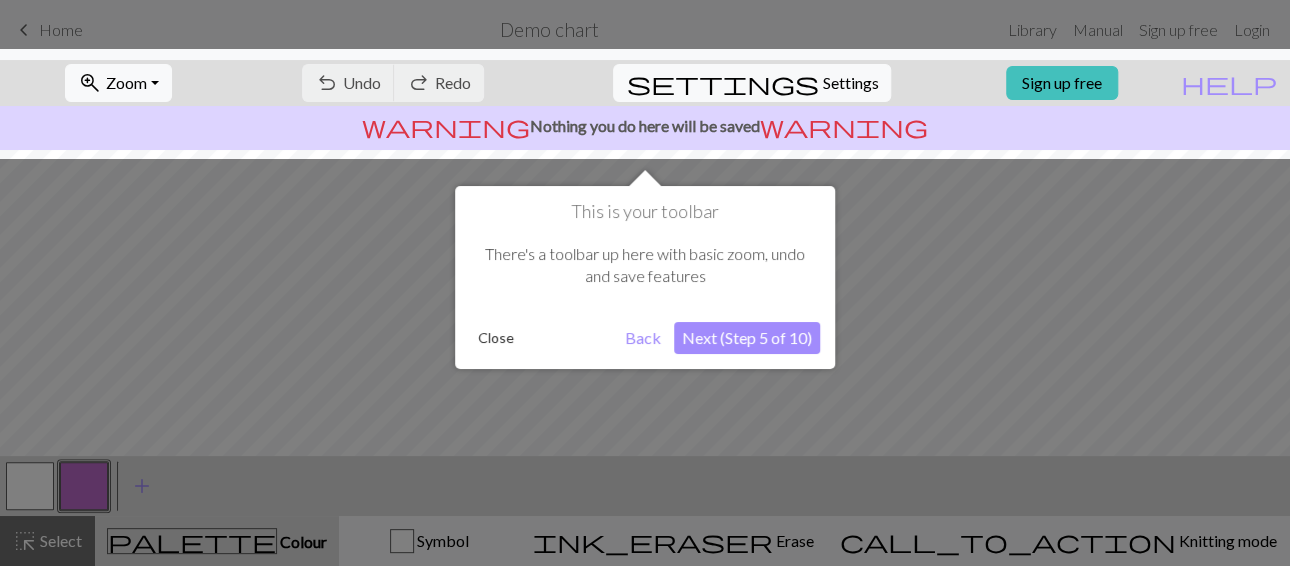 click on "Next (Step 5 of 10)" at bounding box center [747, 338] 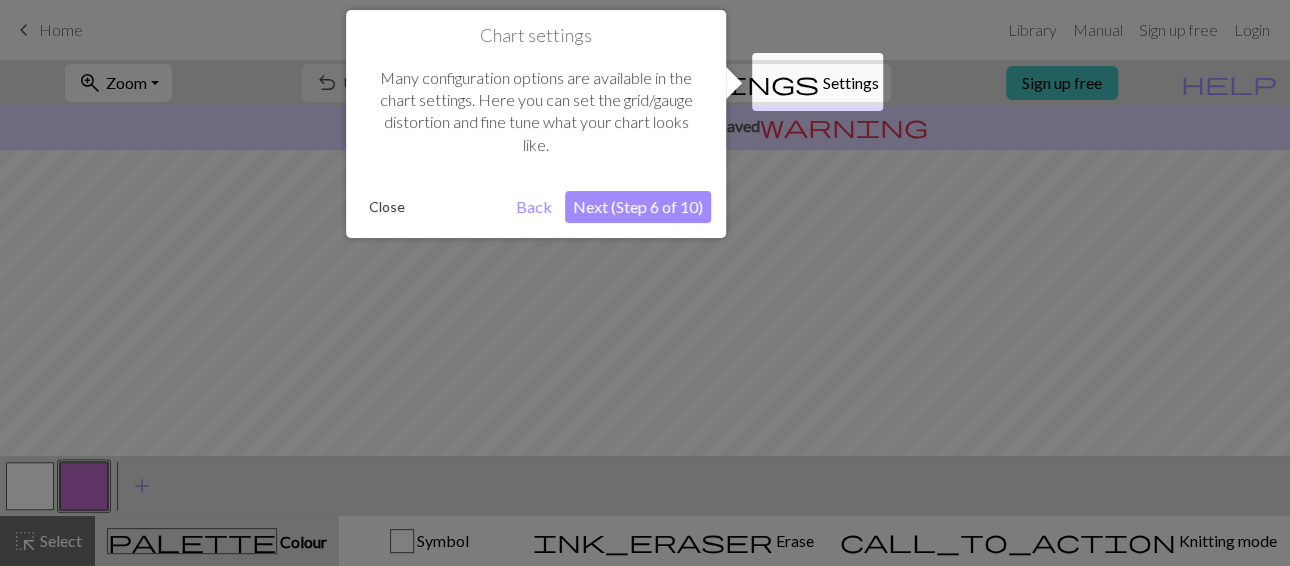 click on "Next (Step 6 of 10)" at bounding box center [638, 207] 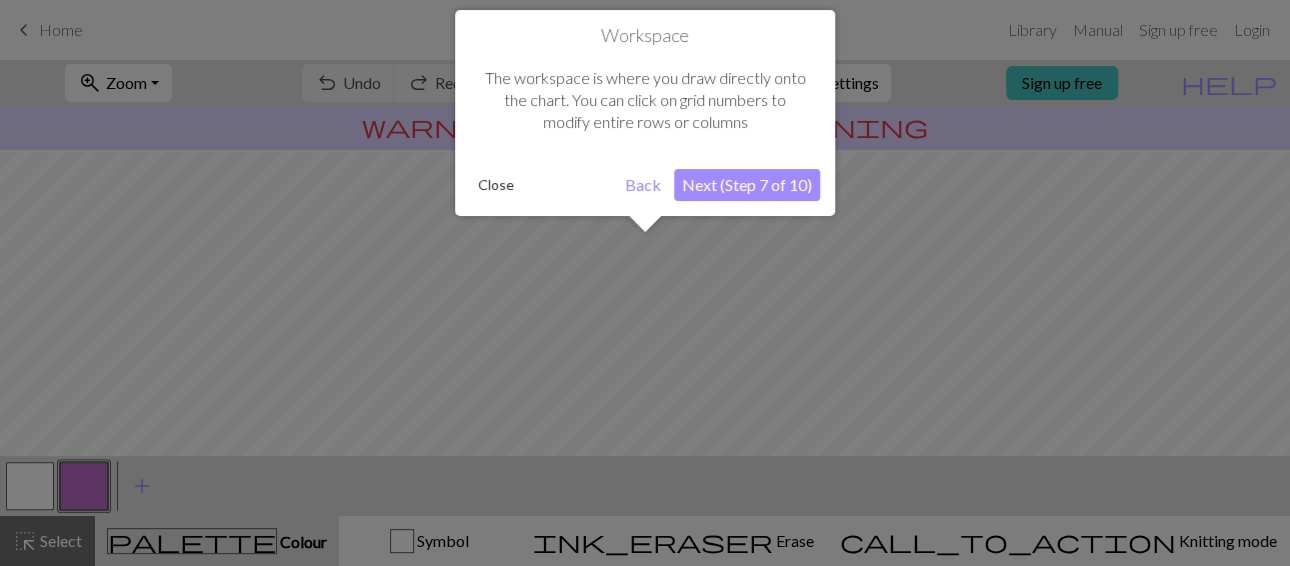 scroll, scrollTop: 118, scrollLeft: 0, axis: vertical 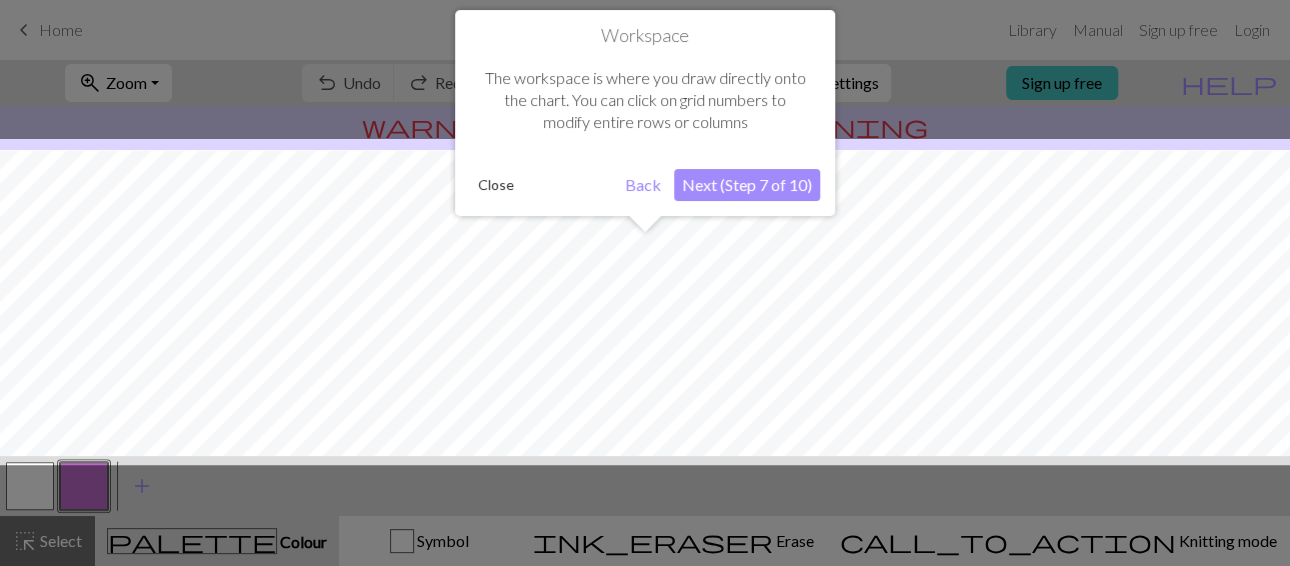 click on "Next (Step 7 of 10)" at bounding box center (747, 185) 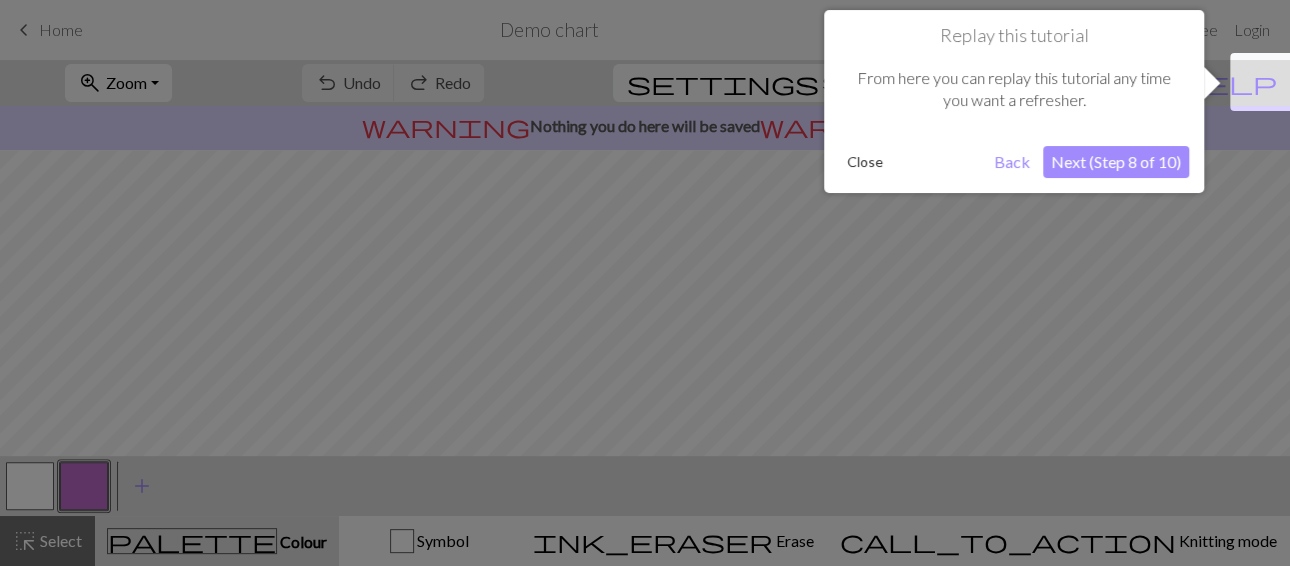 click on "Next (Step 8 of 10)" at bounding box center [1116, 162] 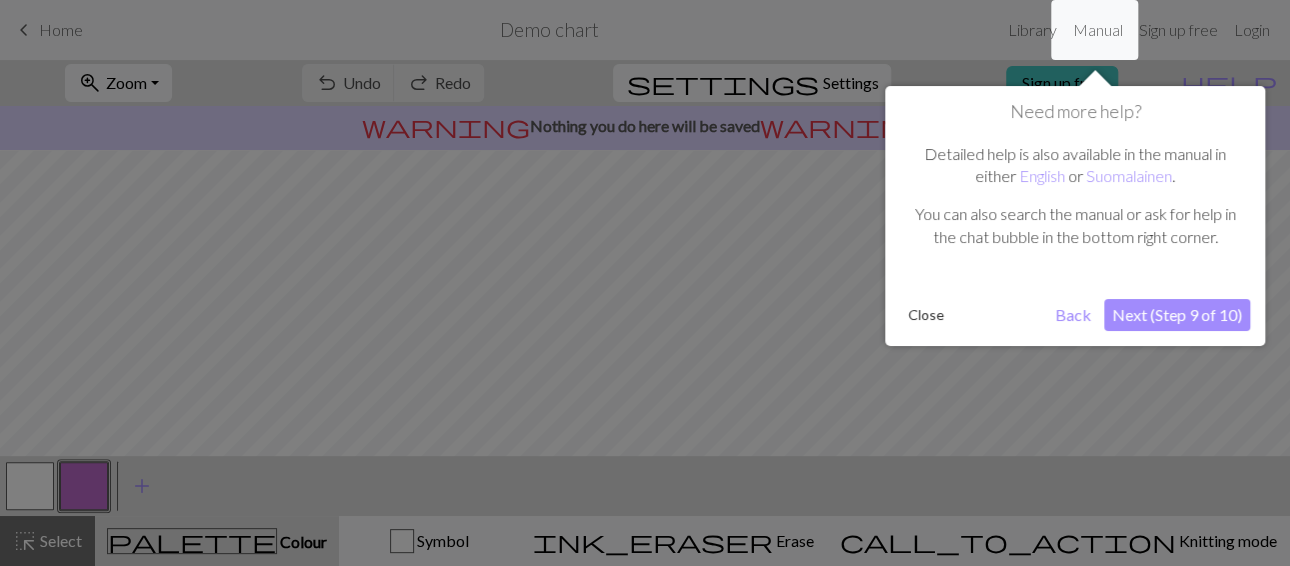 click on "Next (Step 9 of 10)" at bounding box center (1177, 315) 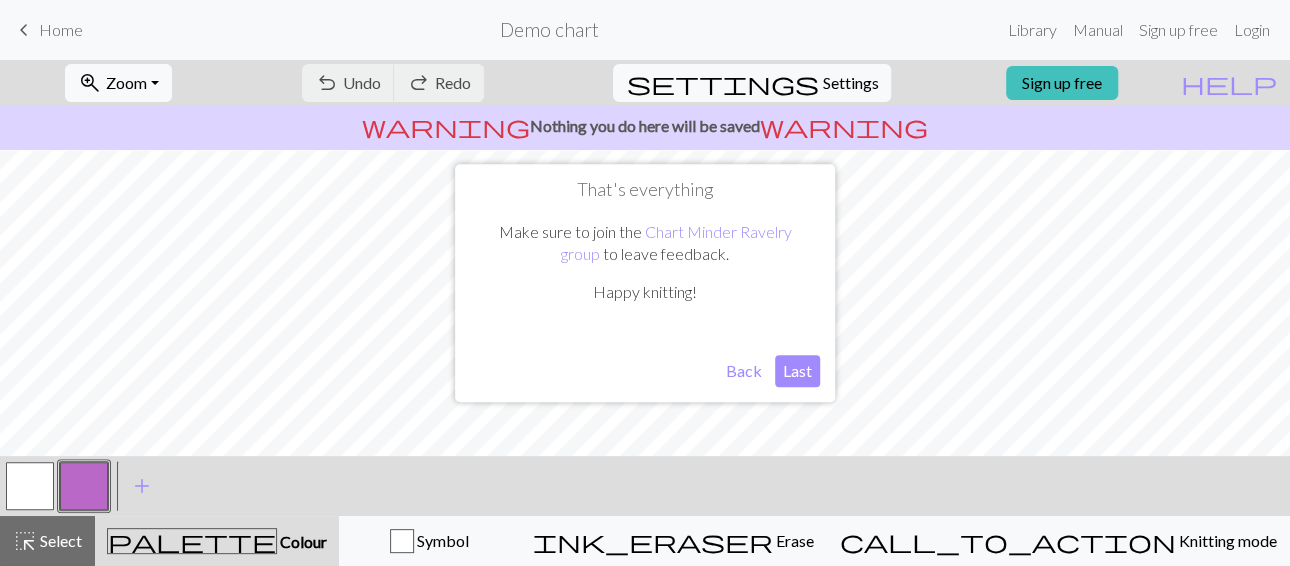 click on "Last" at bounding box center (797, 371) 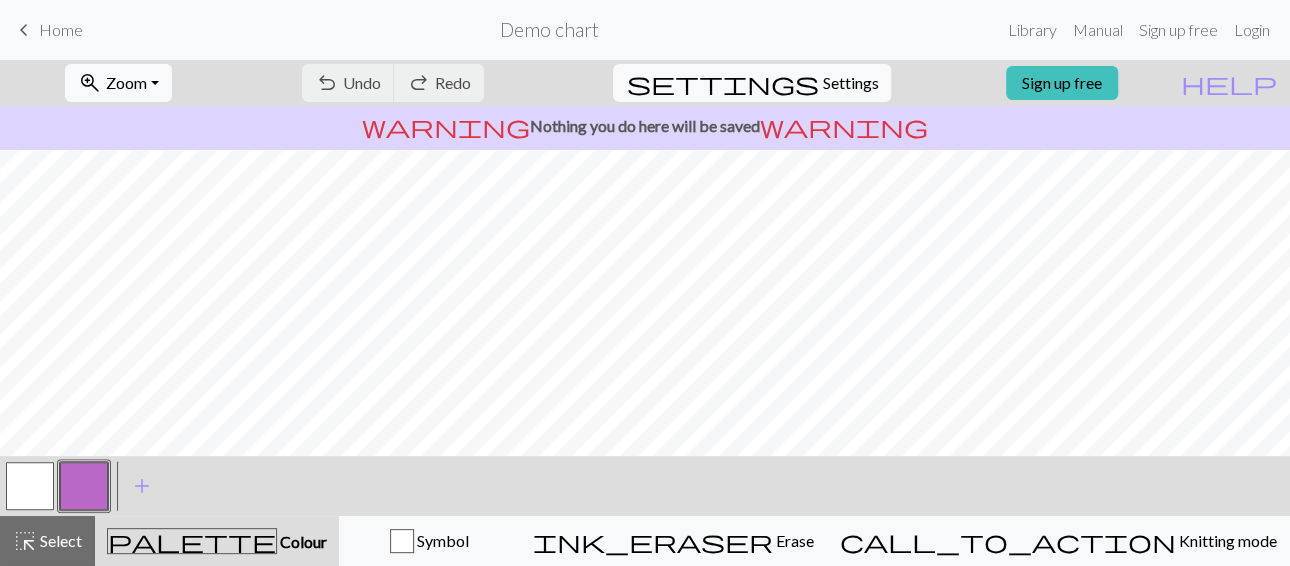 scroll, scrollTop: 438, scrollLeft: 0, axis: vertical 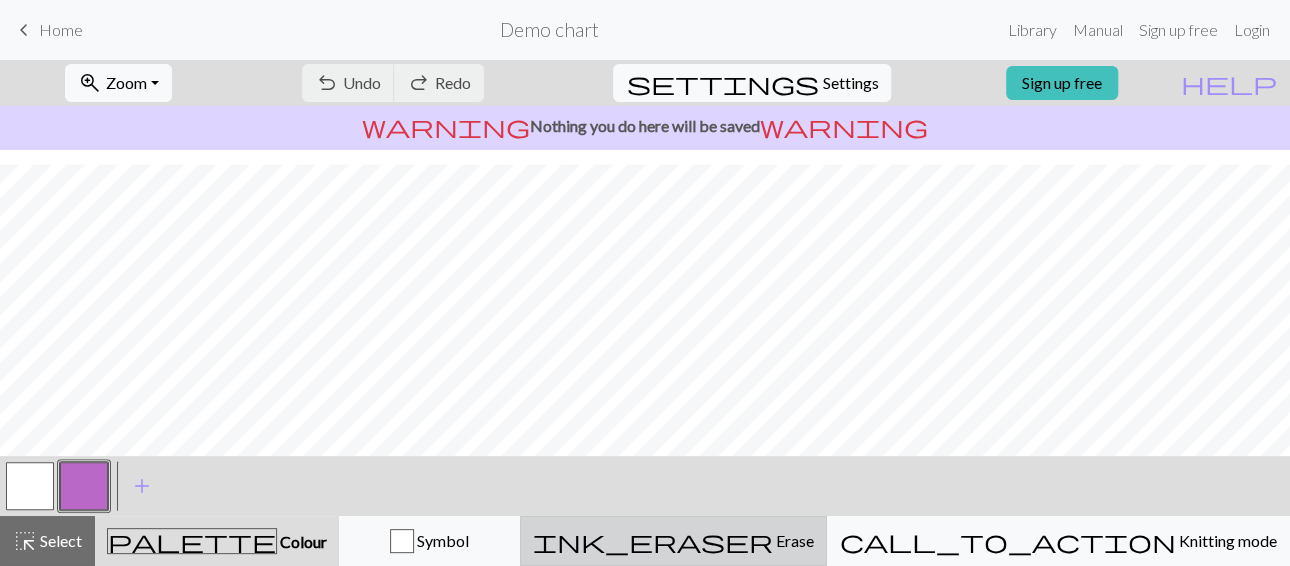 click on "Erase" at bounding box center [793, 540] 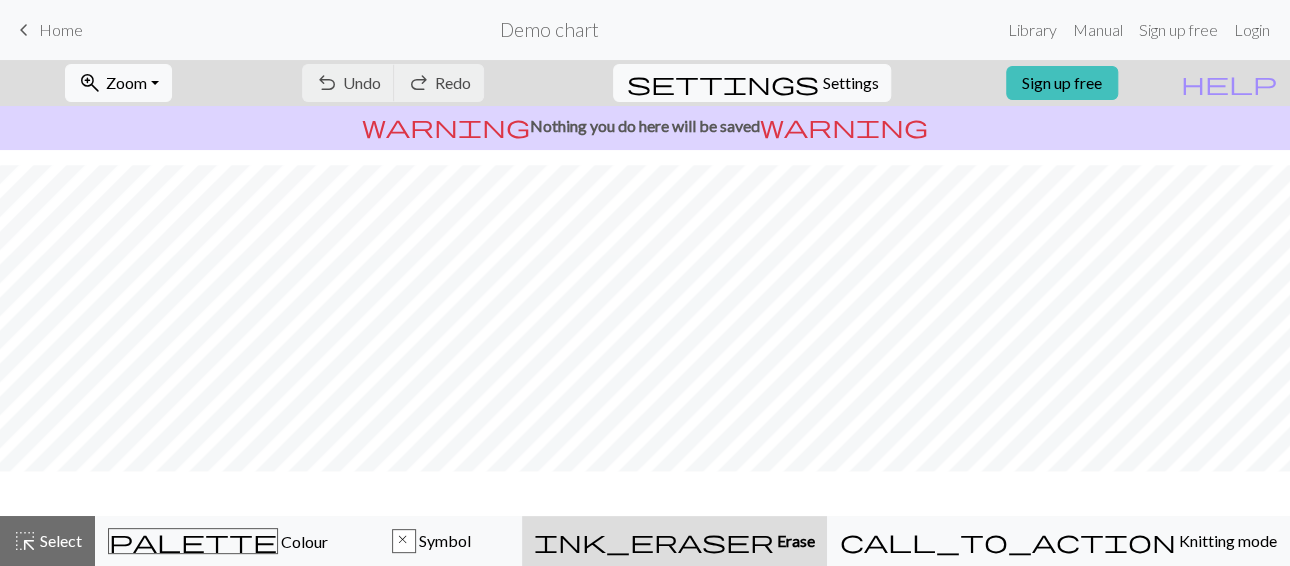 scroll, scrollTop: 379, scrollLeft: 0, axis: vertical 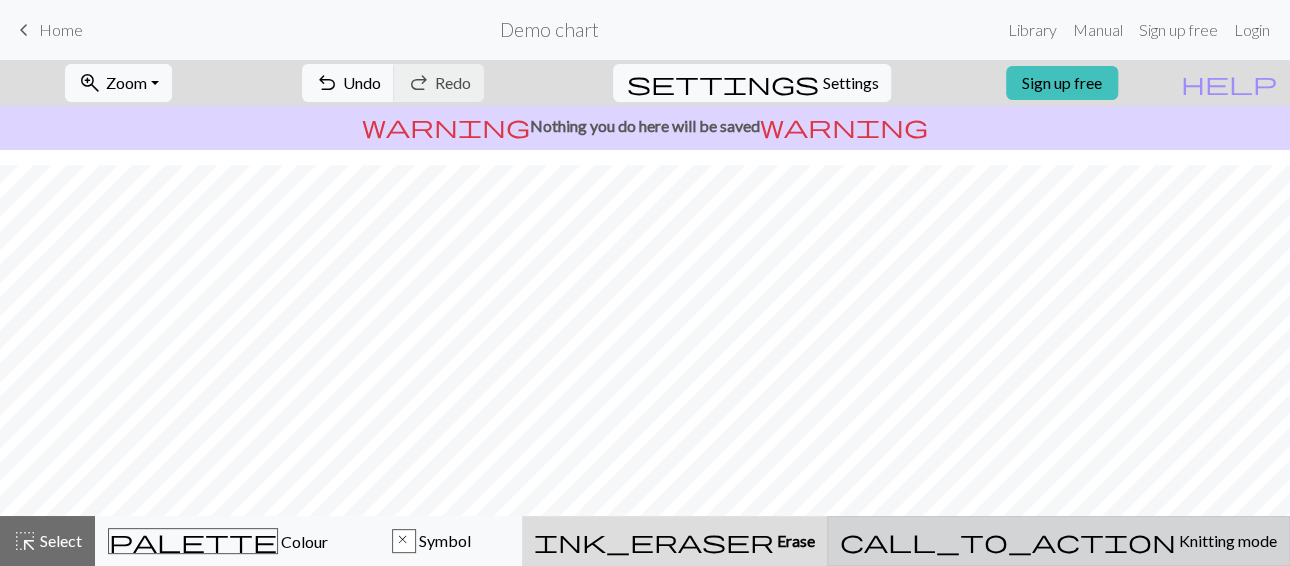click on "call_to_action" at bounding box center (1008, 541) 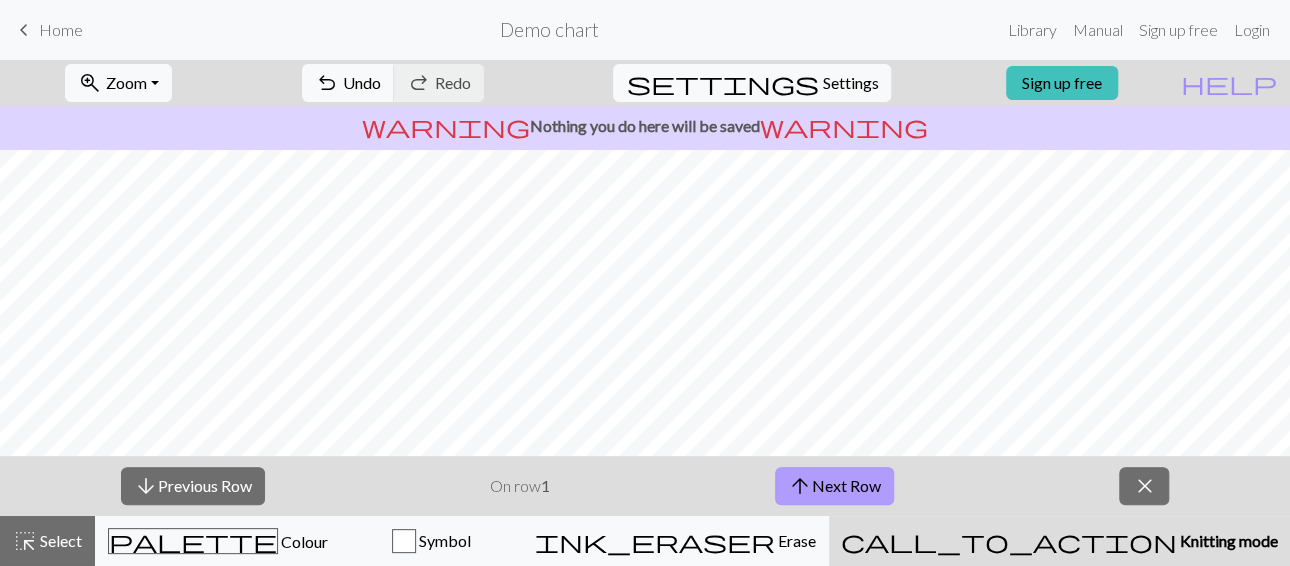 click on "arrow_upward" at bounding box center [800, 486] 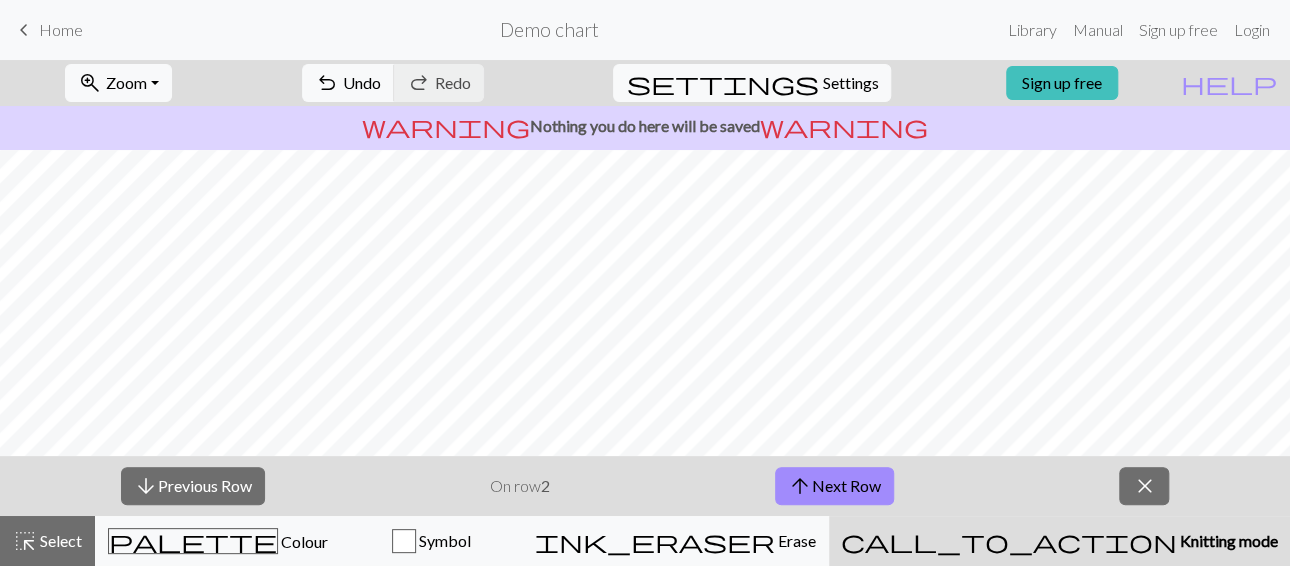 click on "On row  2" at bounding box center (520, 486) 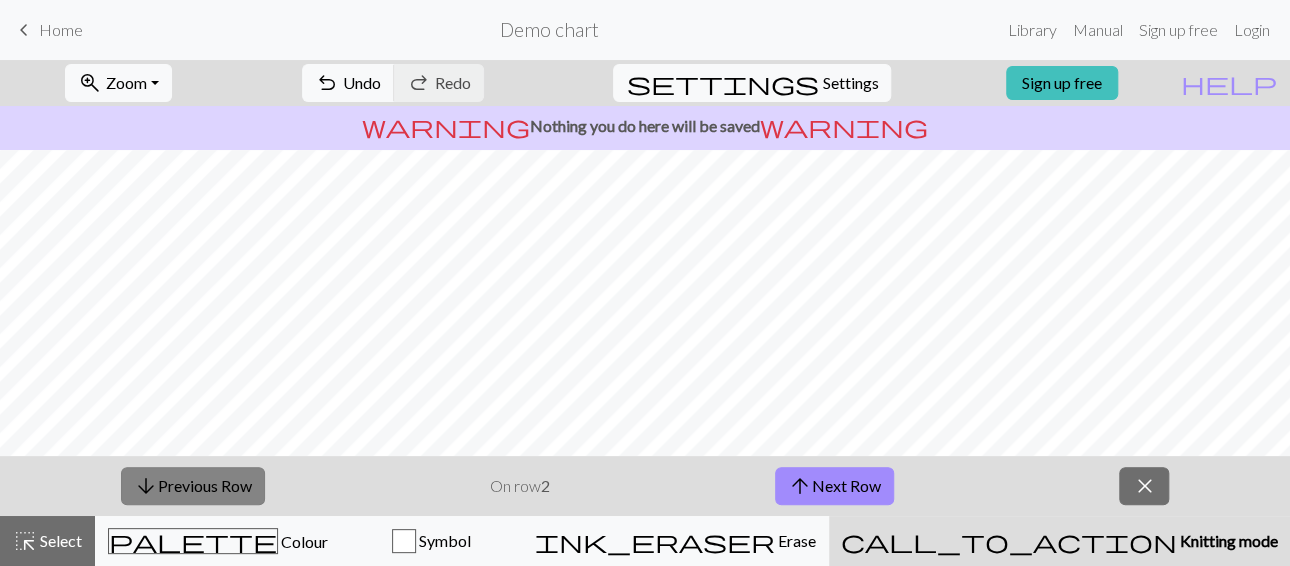 click on "arrow_downward Previous Row" at bounding box center (193, 486) 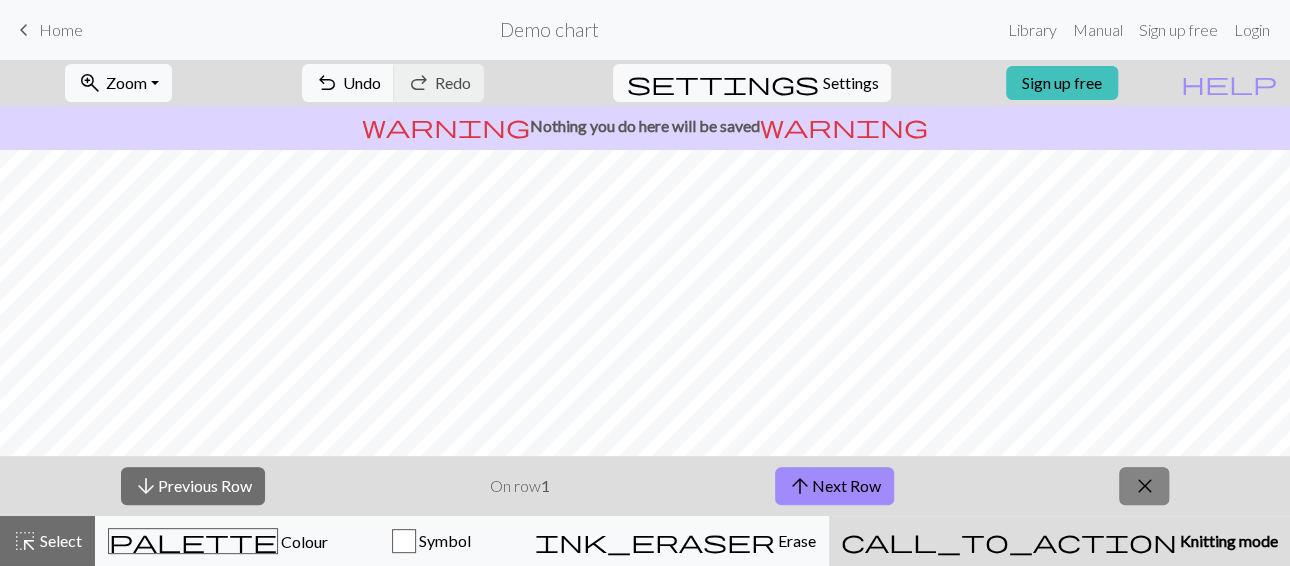 click on "close" at bounding box center (1144, 486) 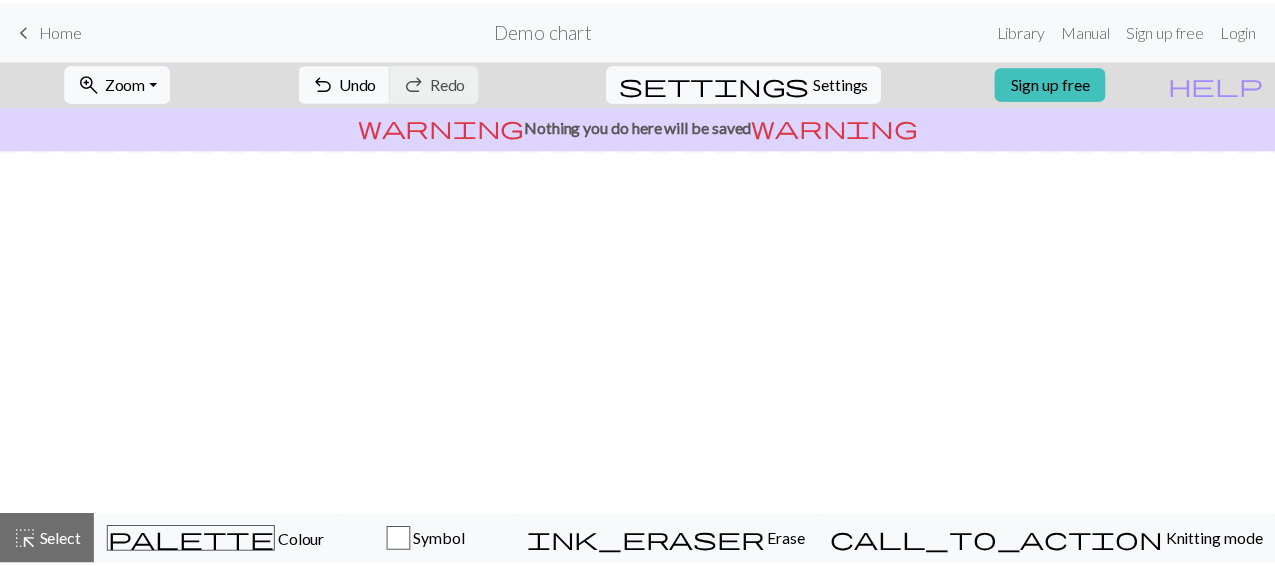 scroll, scrollTop: 0, scrollLeft: 0, axis: both 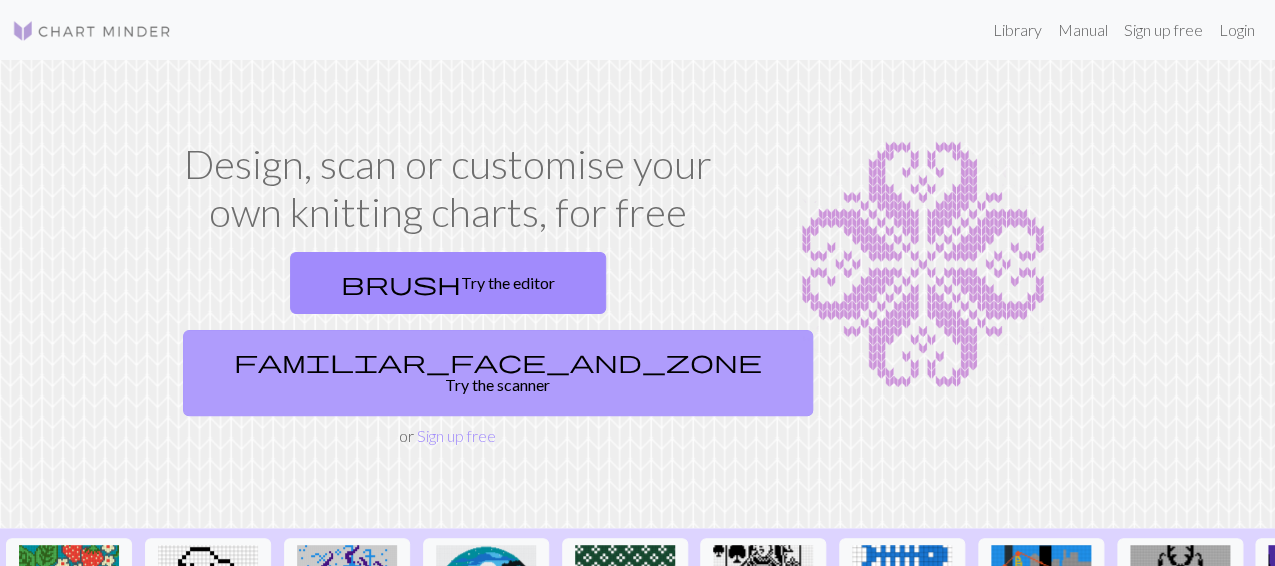 click on "familiar_face_and_zone  Try the scanner" at bounding box center [498, 373] 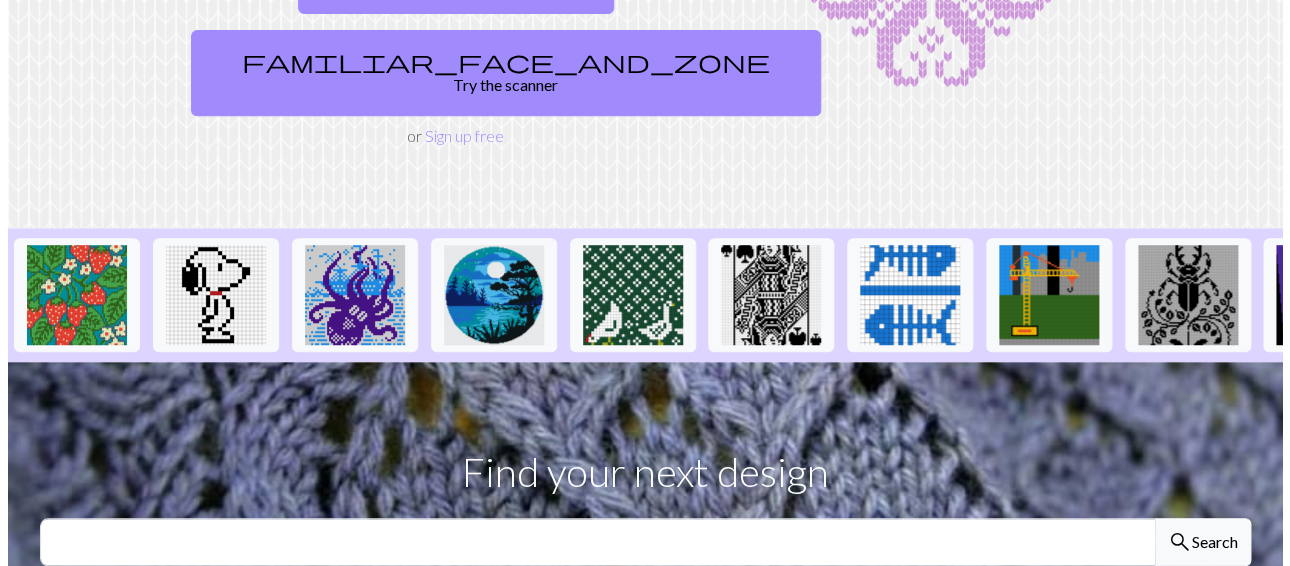 scroll, scrollTop: 0, scrollLeft: 0, axis: both 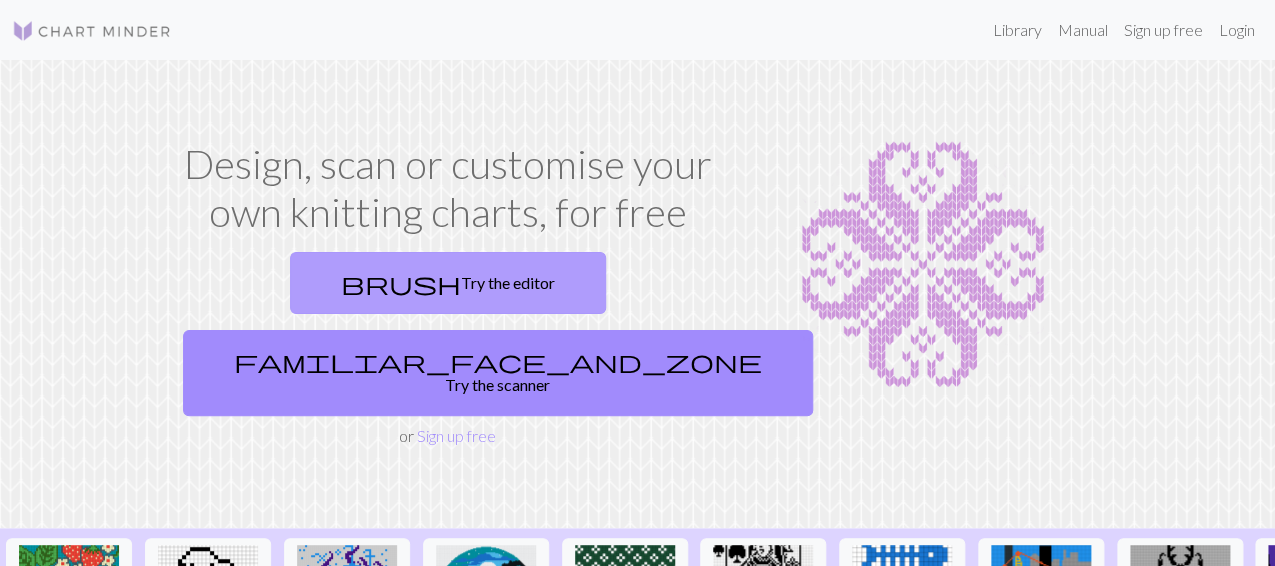 click on "brush  Try the editor" at bounding box center (448, 283) 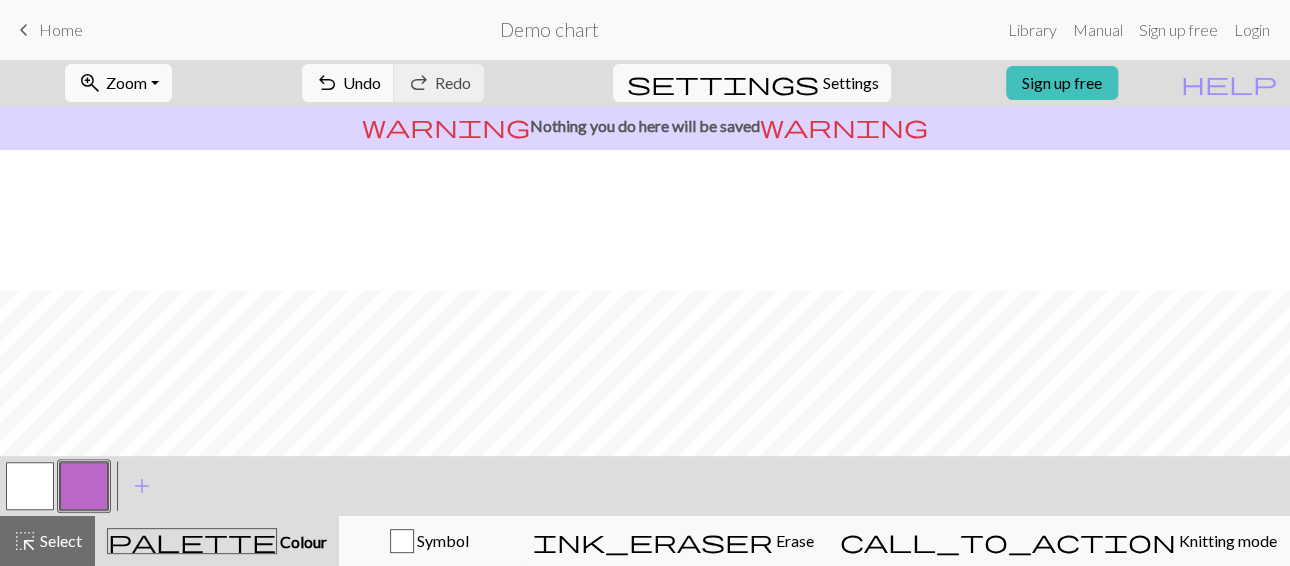 scroll, scrollTop: 438, scrollLeft: 0, axis: vertical 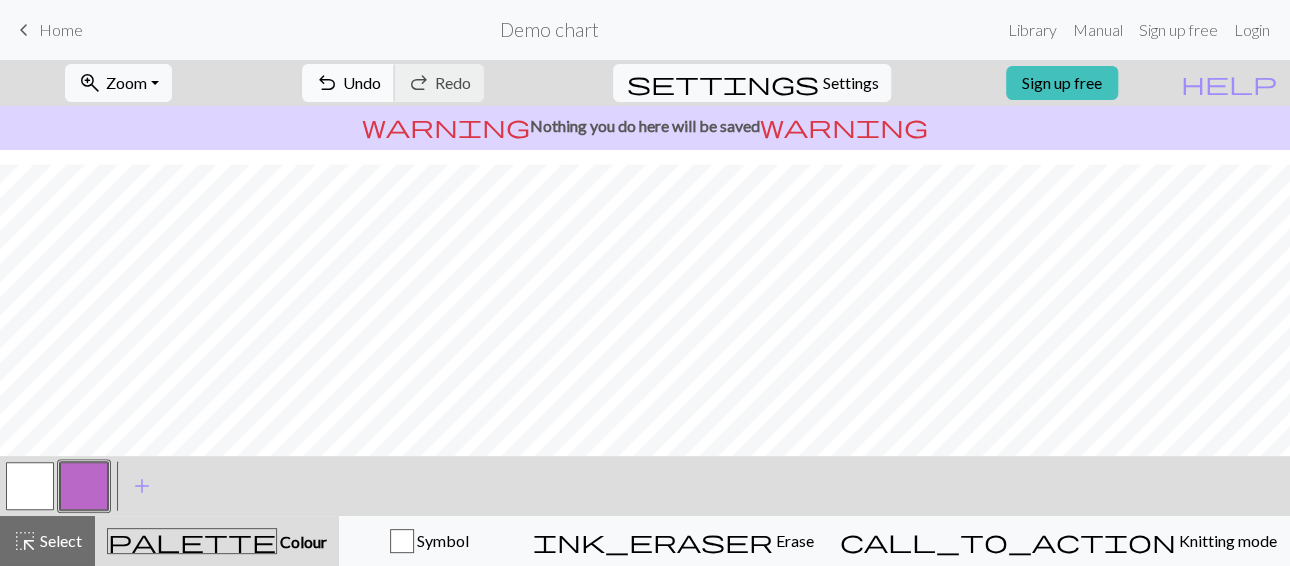 click on "undo" at bounding box center (327, 83) 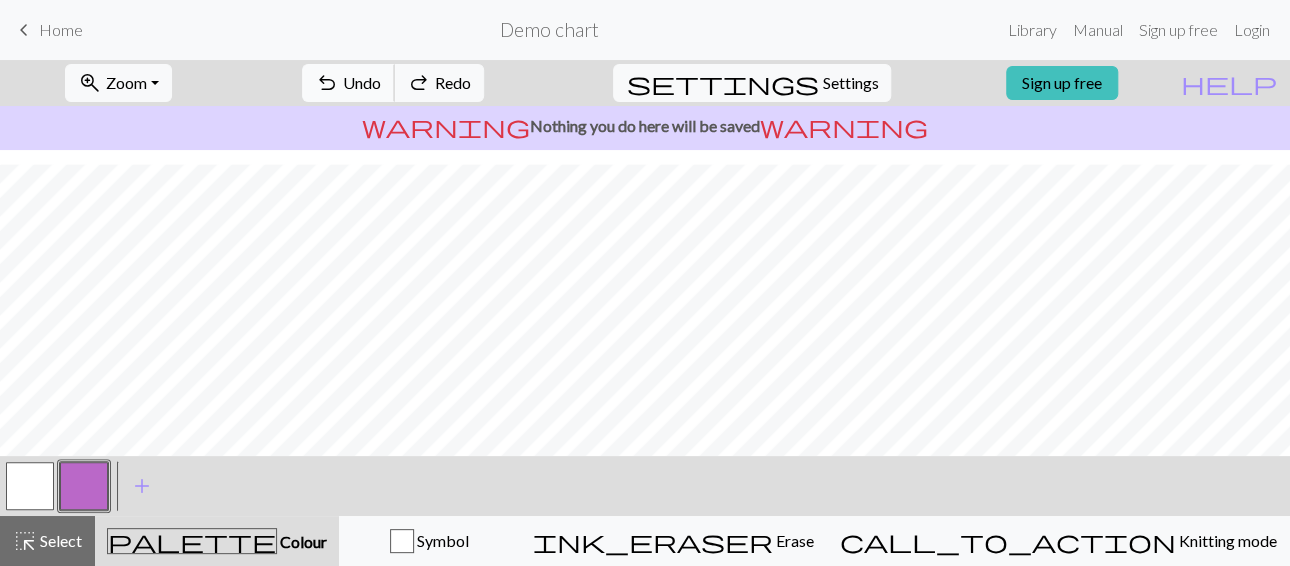 click on "undo" at bounding box center [327, 83] 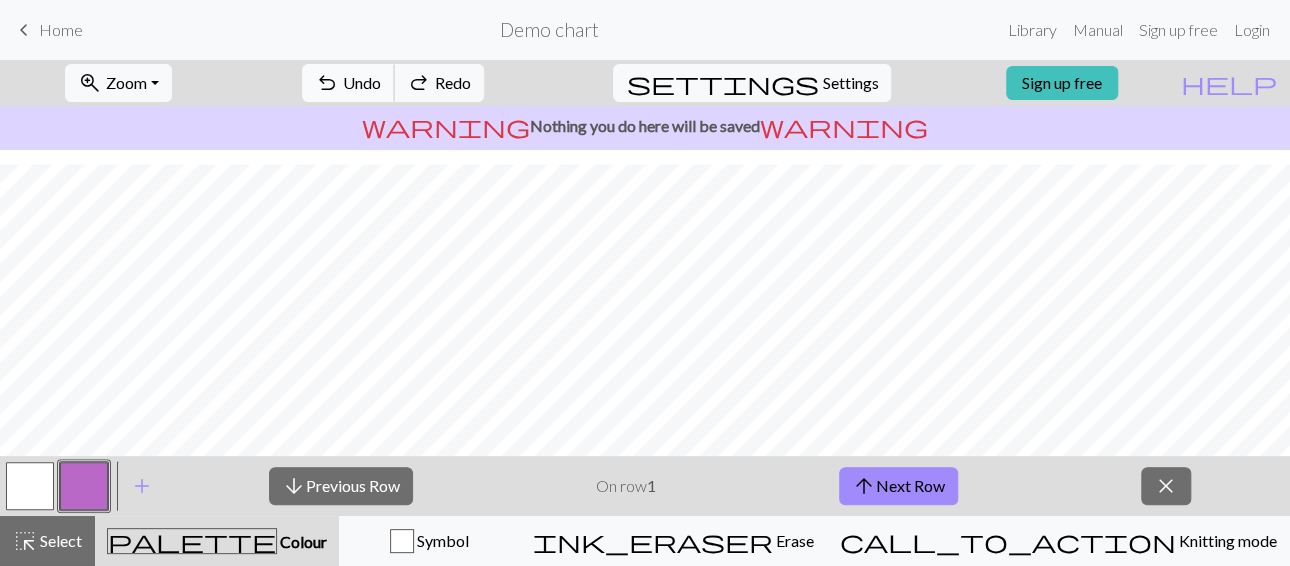 click on "undo" at bounding box center [327, 83] 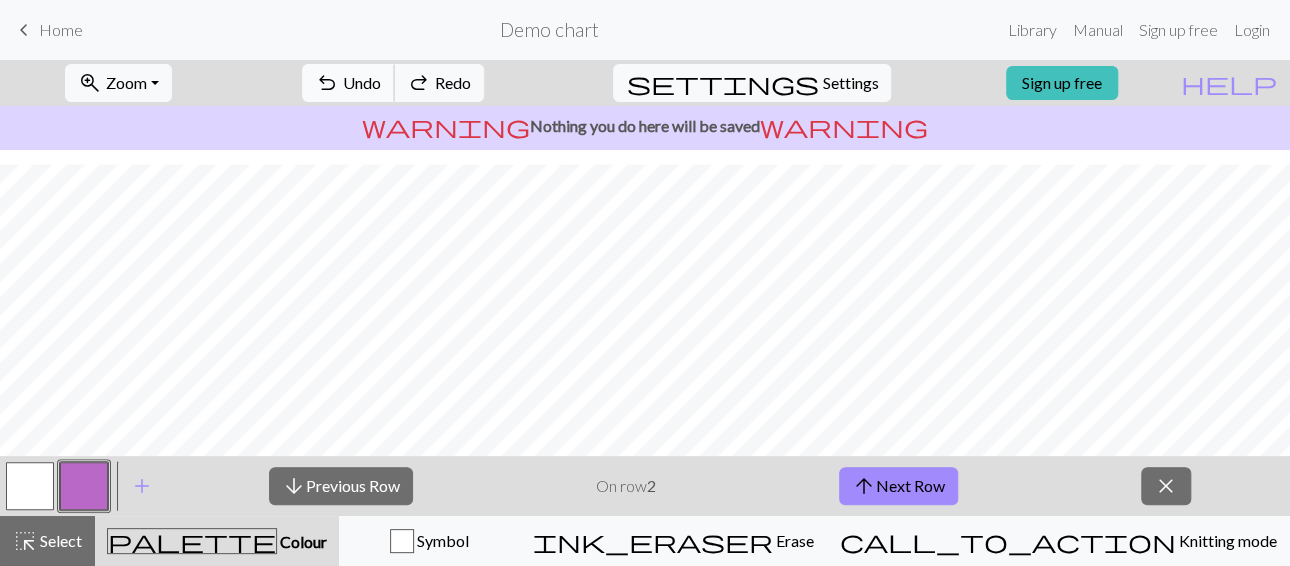 click on "undo" at bounding box center (327, 83) 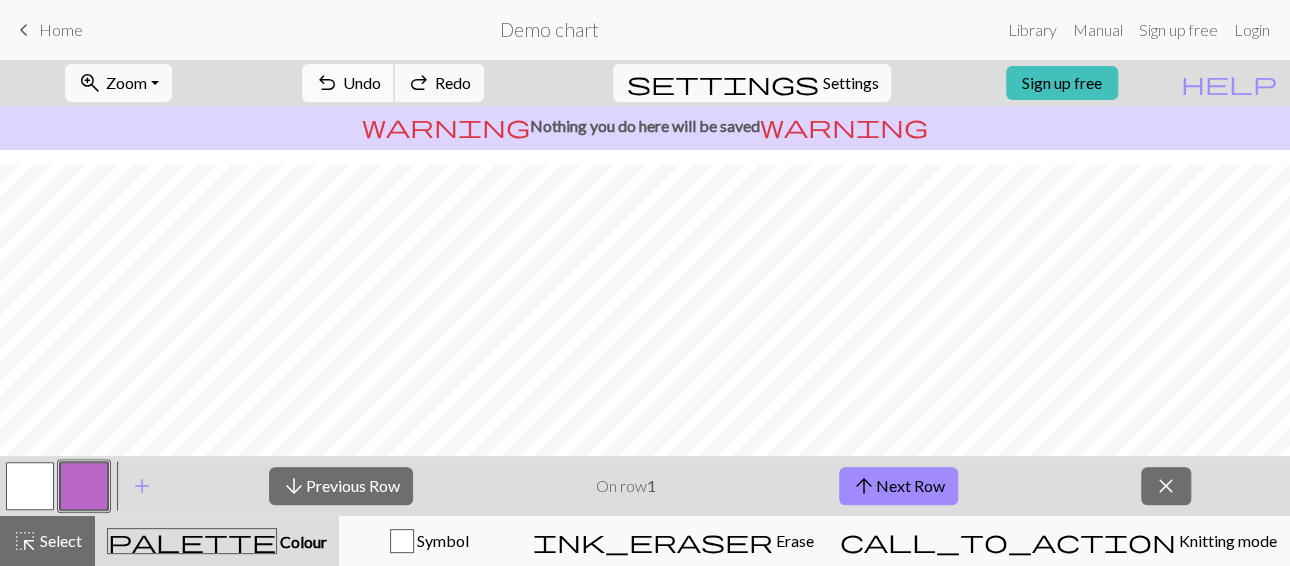 click on "undo" at bounding box center [327, 83] 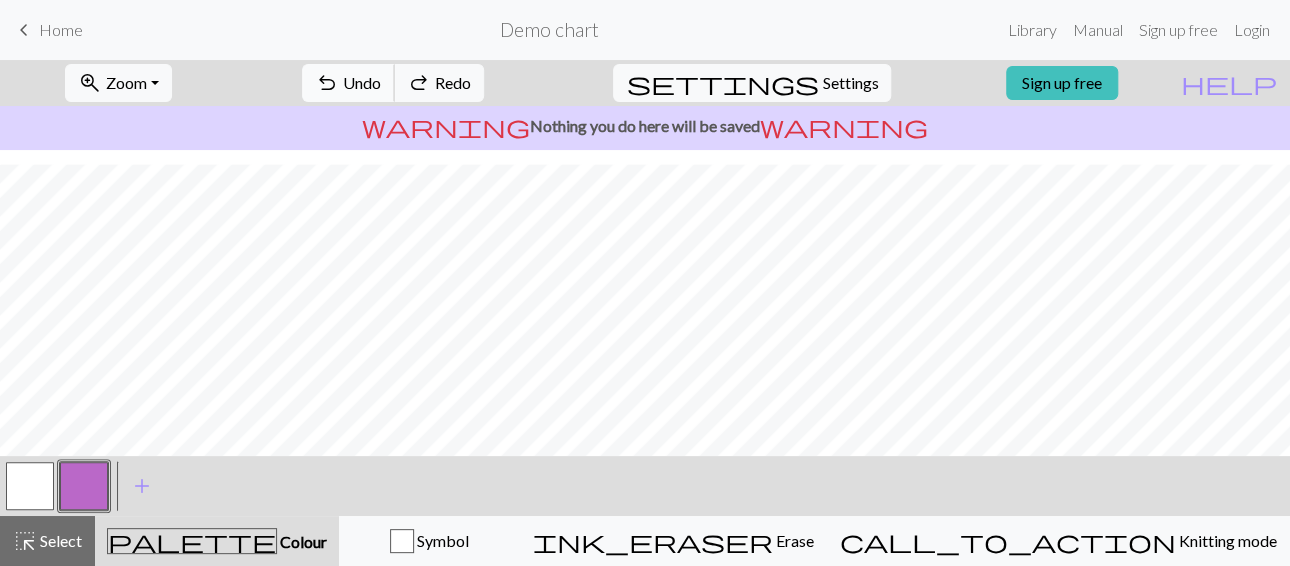 click on "undo" at bounding box center (327, 83) 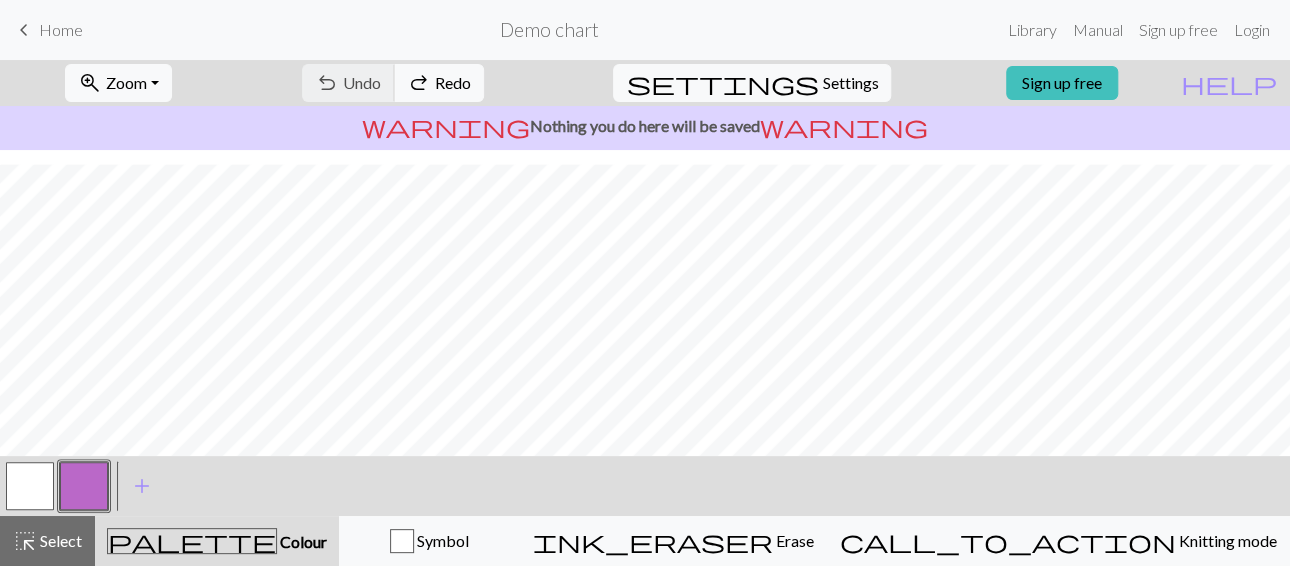 click on "undo Undo Undo redo Redo Redo" at bounding box center (393, 83) 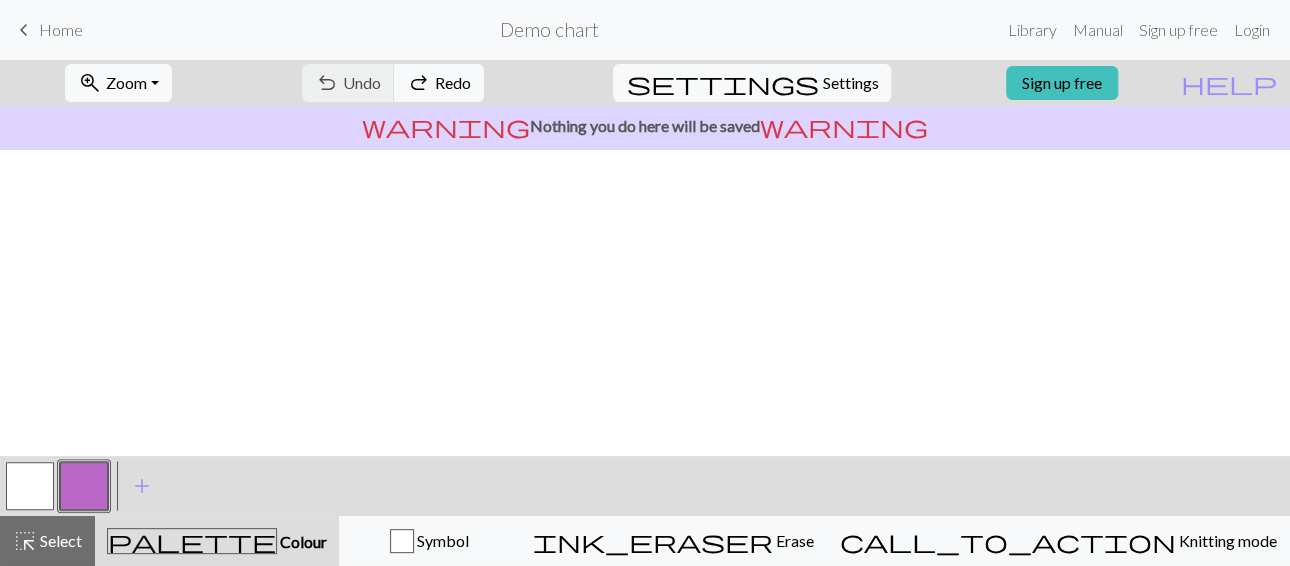 scroll, scrollTop: 0, scrollLeft: 0, axis: both 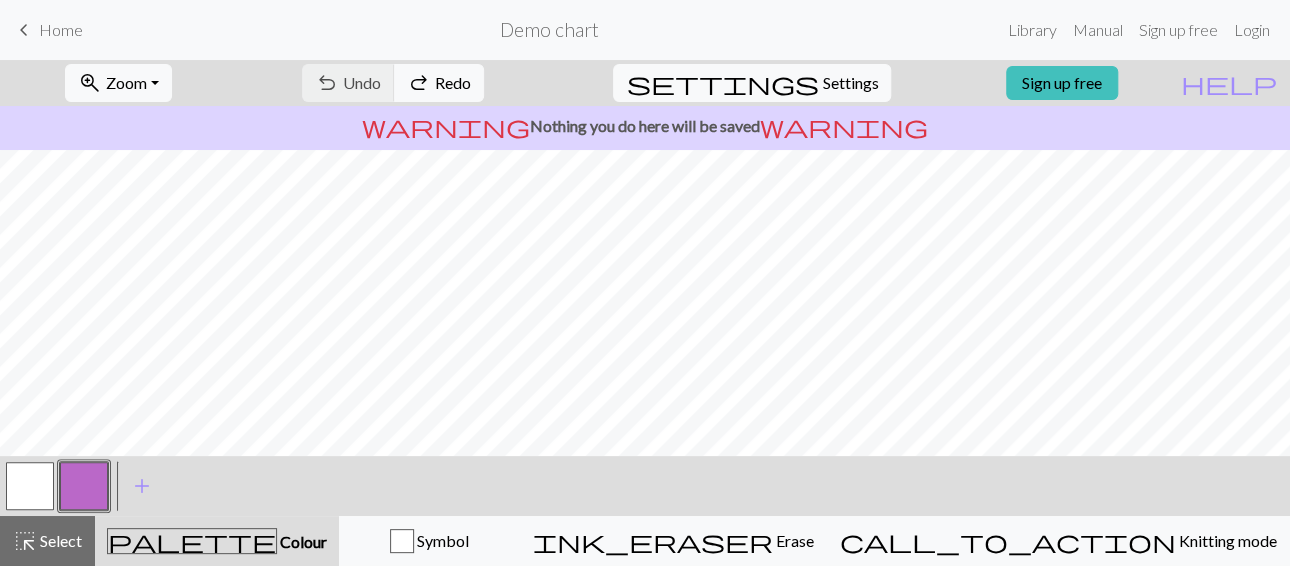 click on "undo Undo Undo redo Redo Redo" at bounding box center (393, 83) 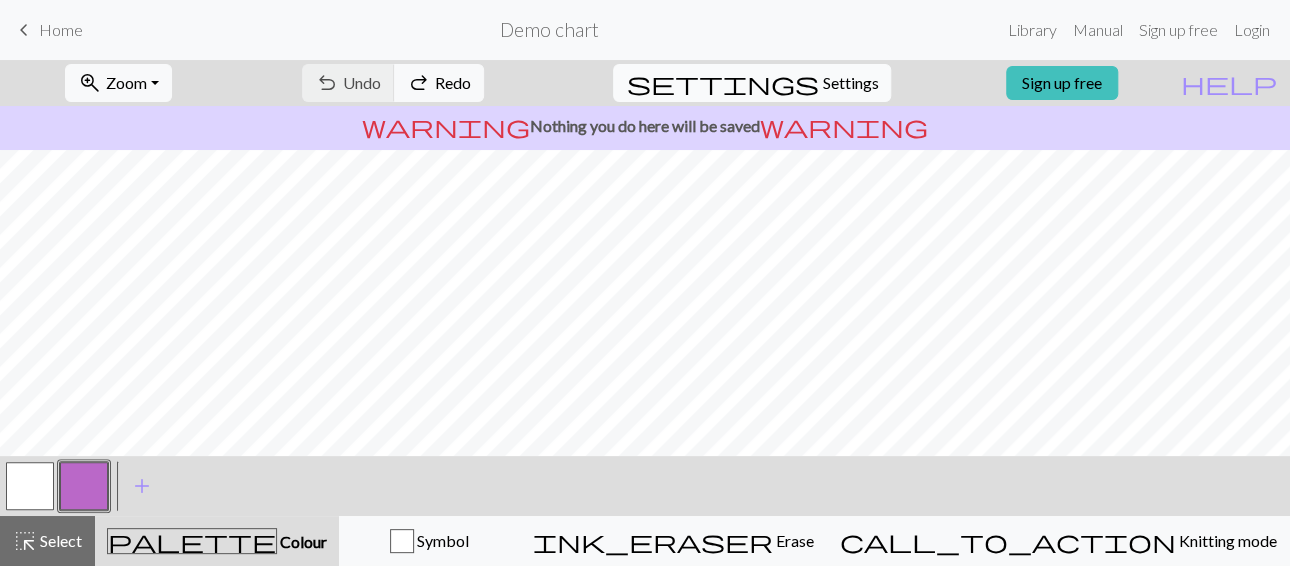 click on "Settings" at bounding box center [850, 83] 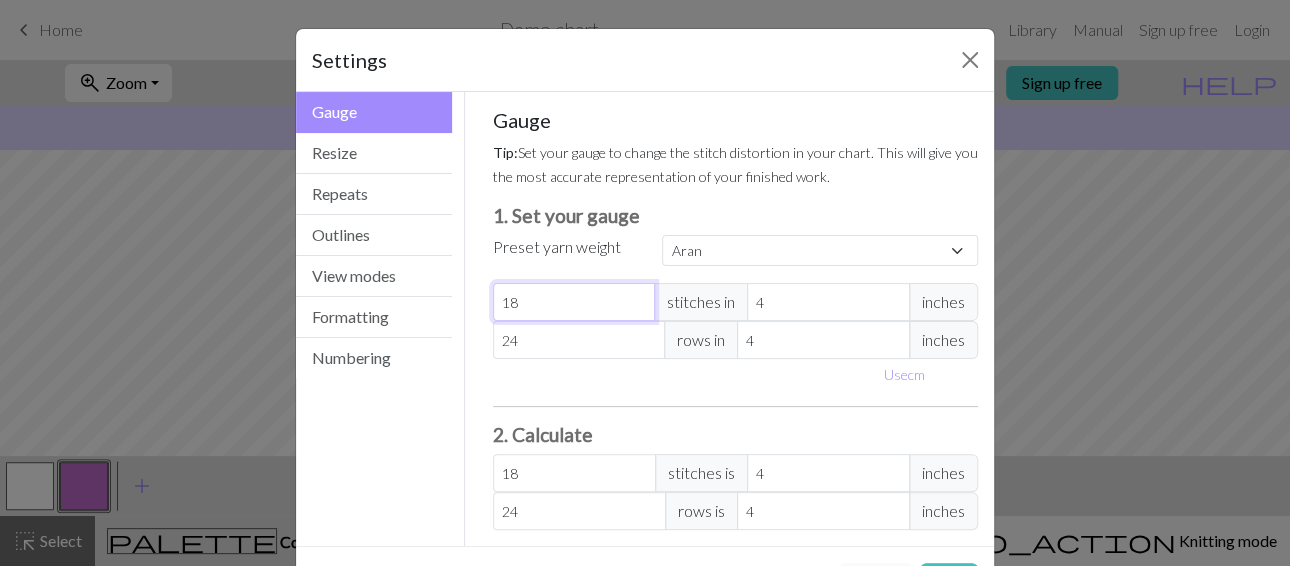 select on "custom" 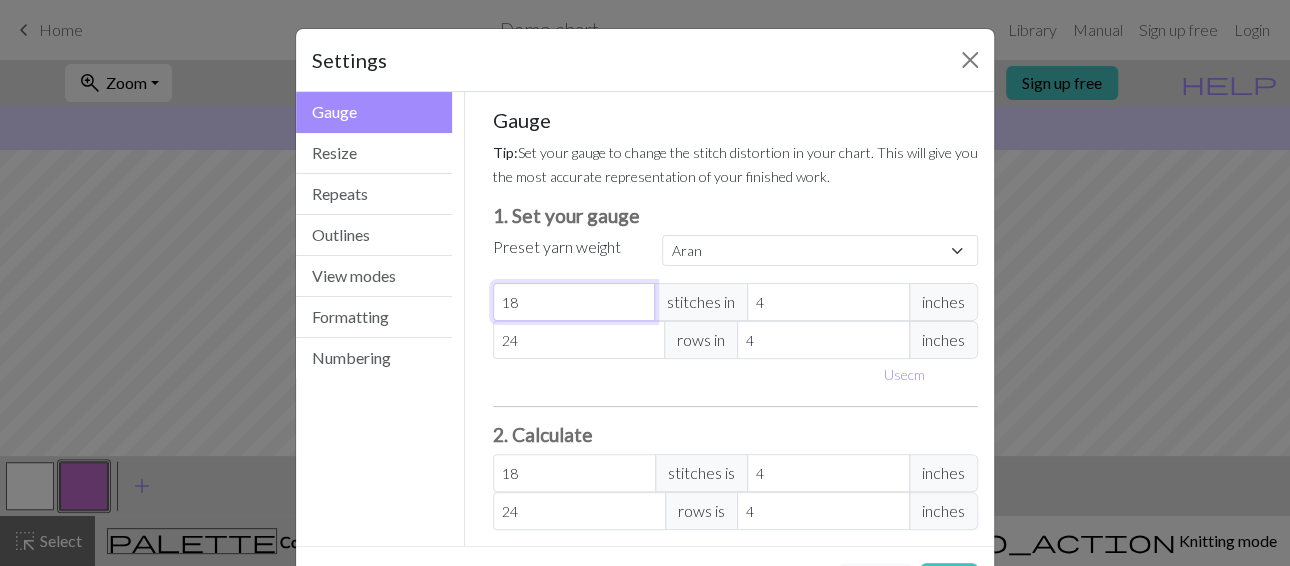 type on "17" 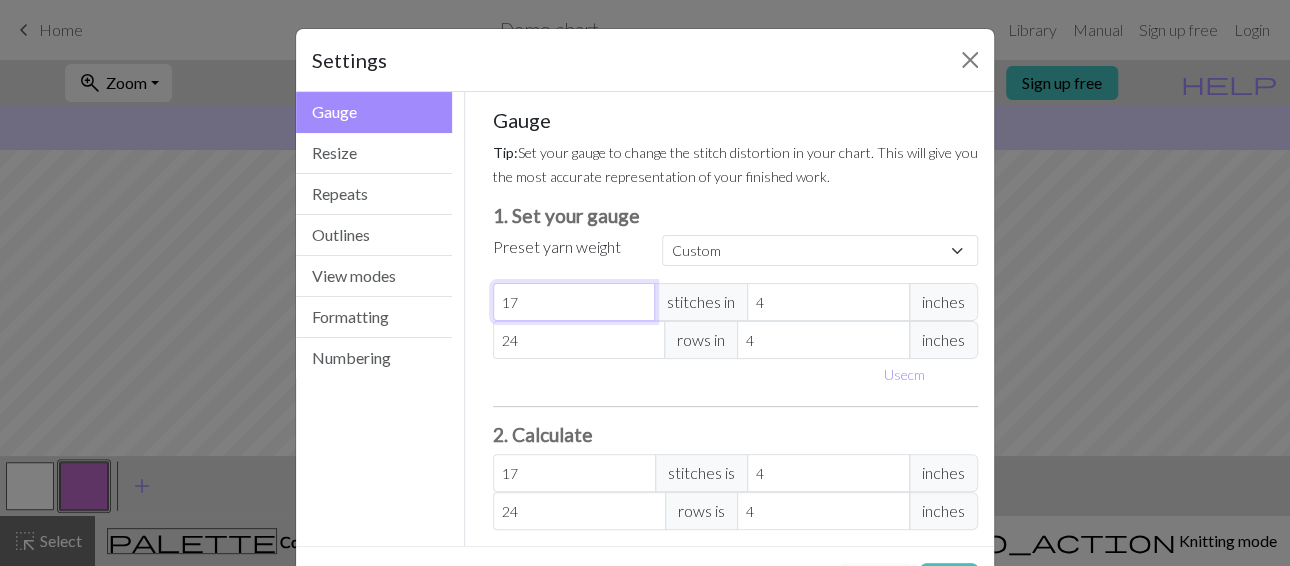 click on "17" at bounding box center [574, 302] 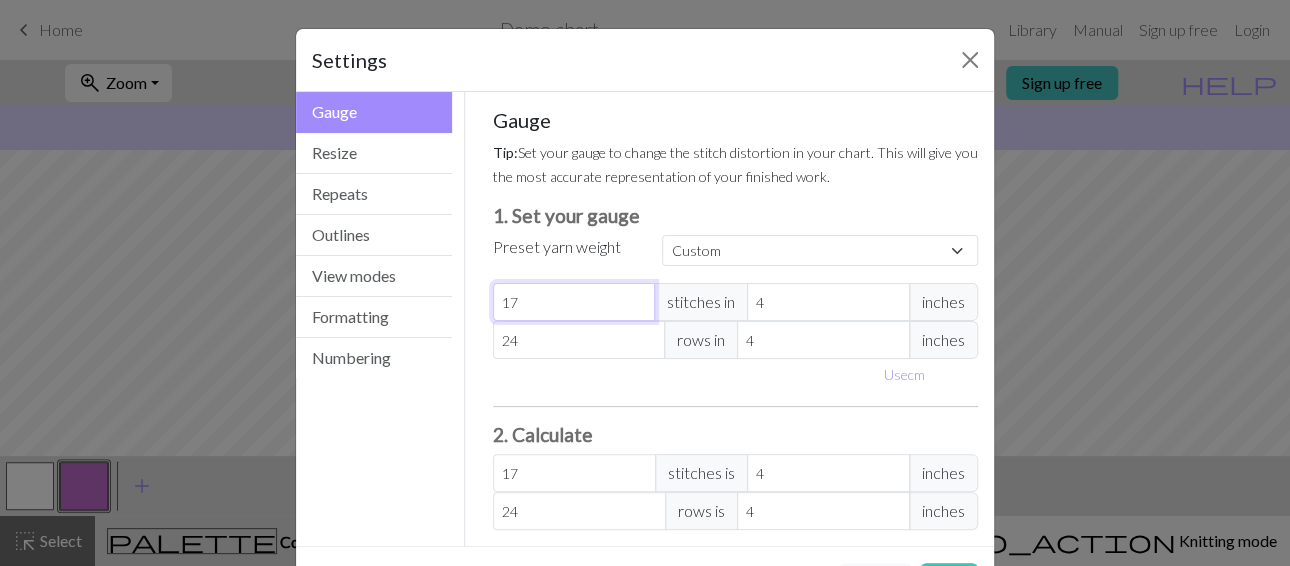 type on "16" 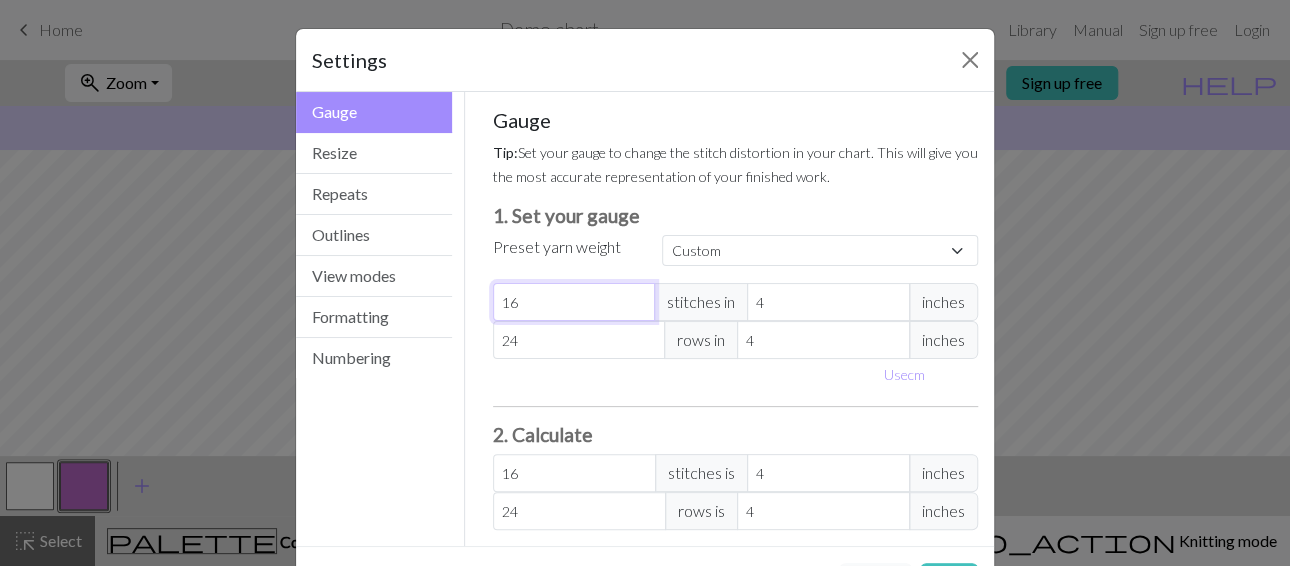 click on "16" at bounding box center (574, 302) 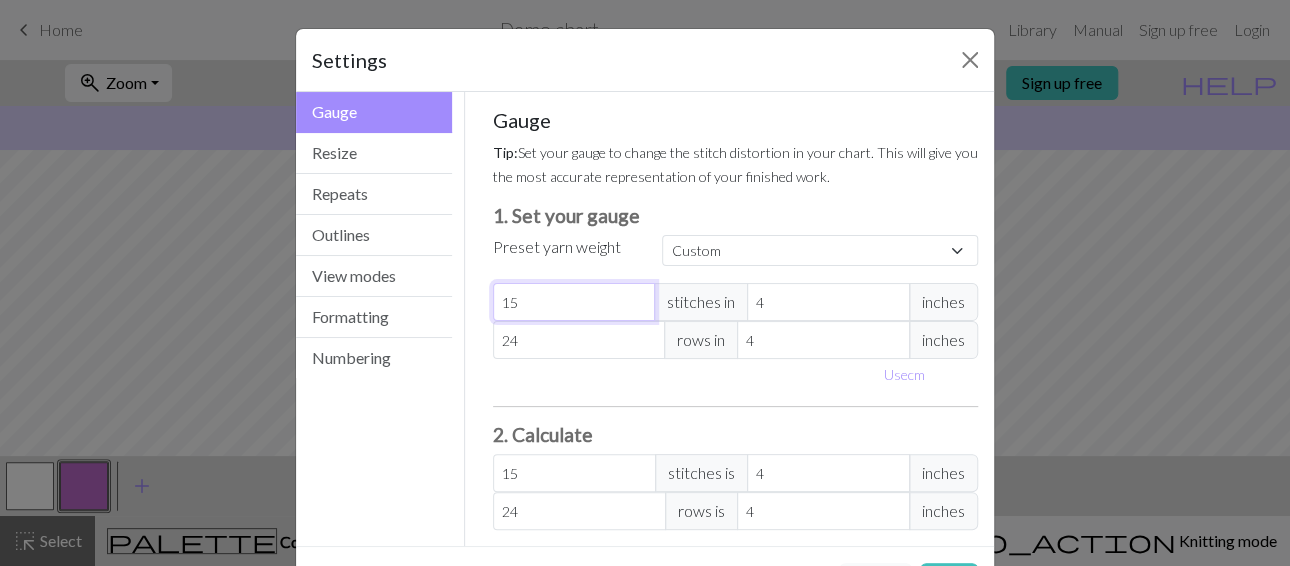 click on "15" at bounding box center (574, 302) 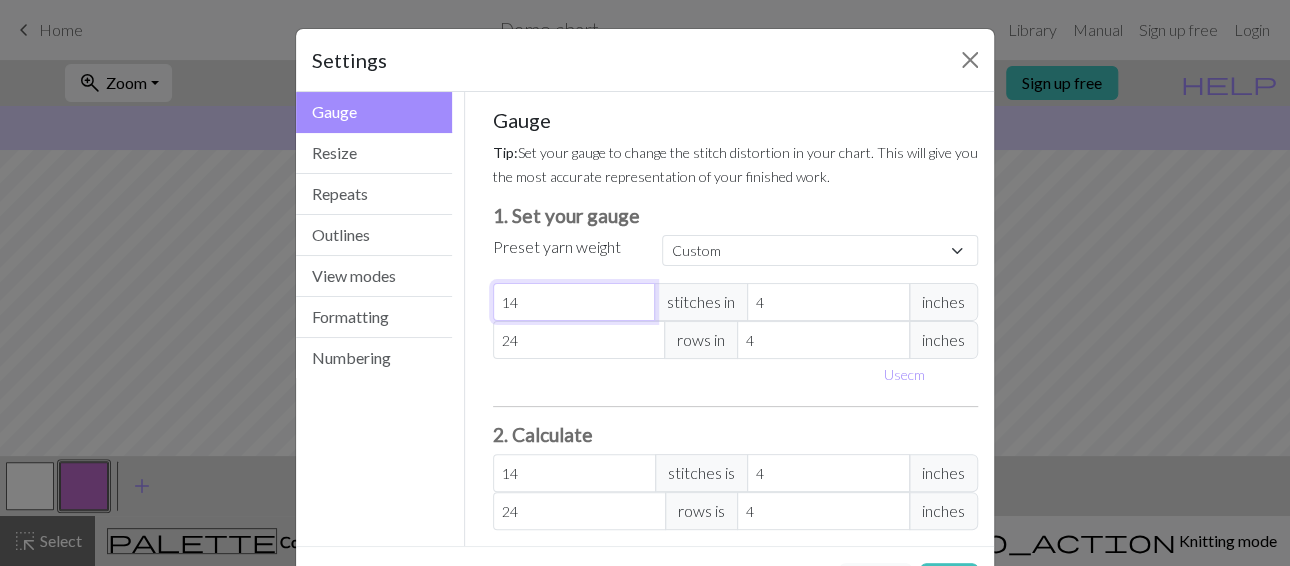 click on "14" at bounding box center (574, 302) 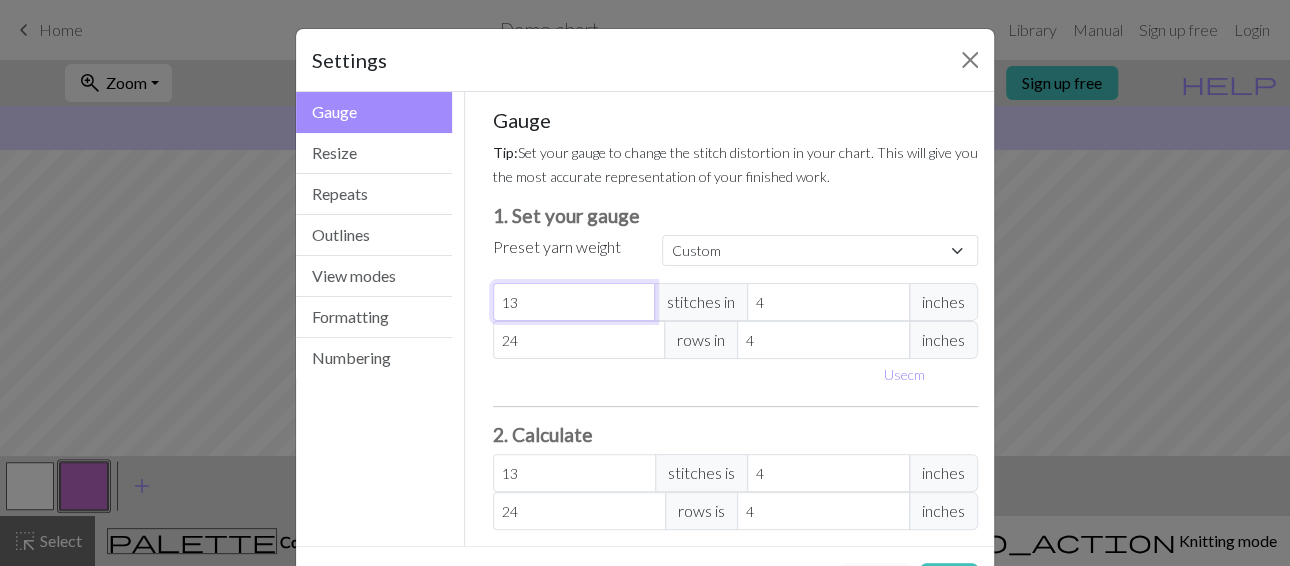 click on "13" at bounding box center [574, 302] 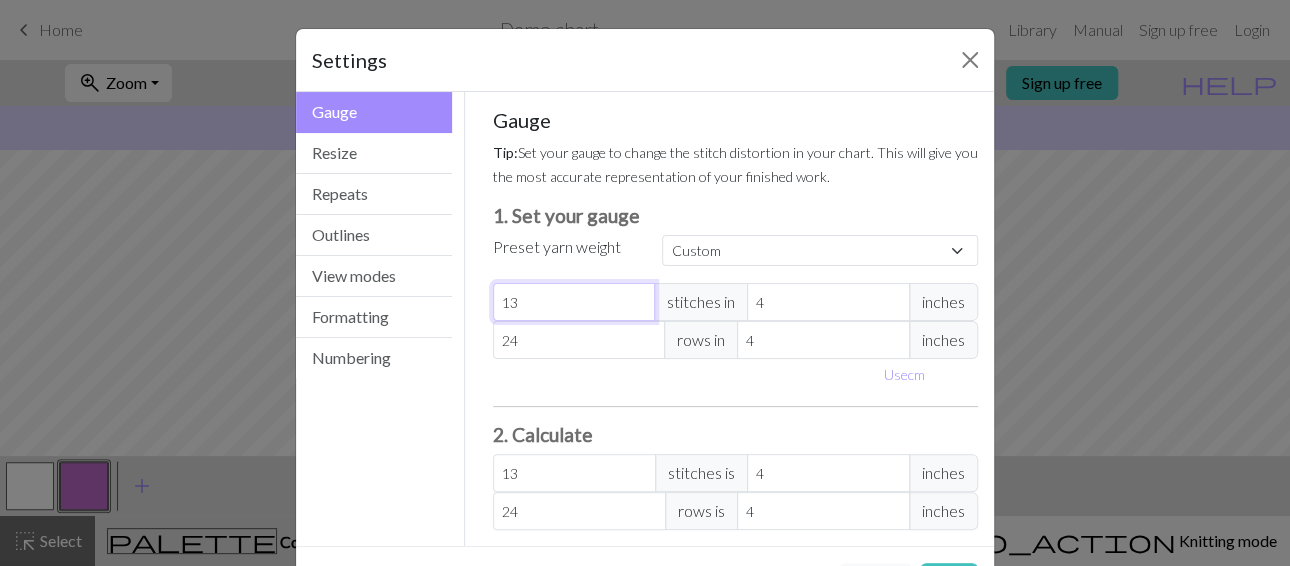 type on "14" 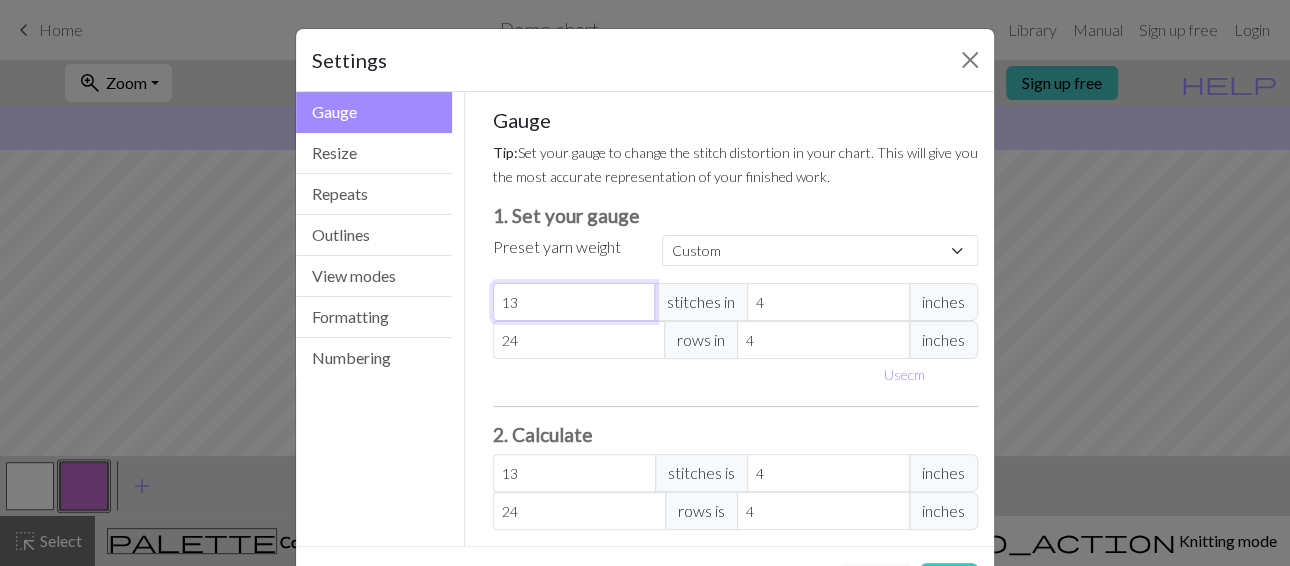 type on "14" 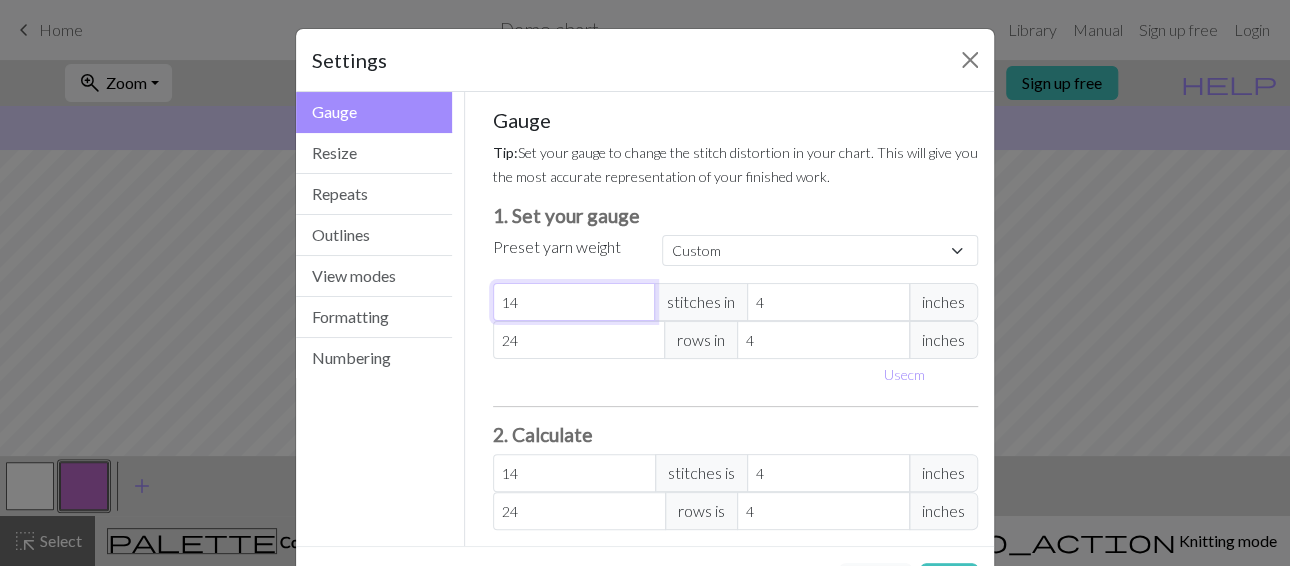 click on "14" at bounding box center (574, 302) 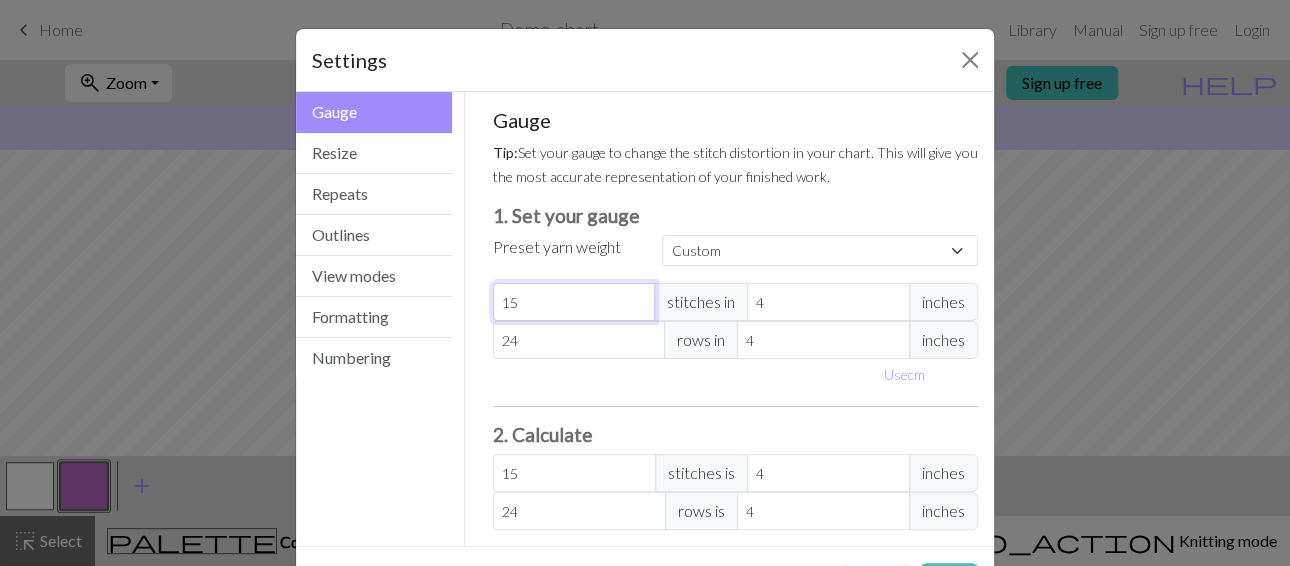 type on "15" 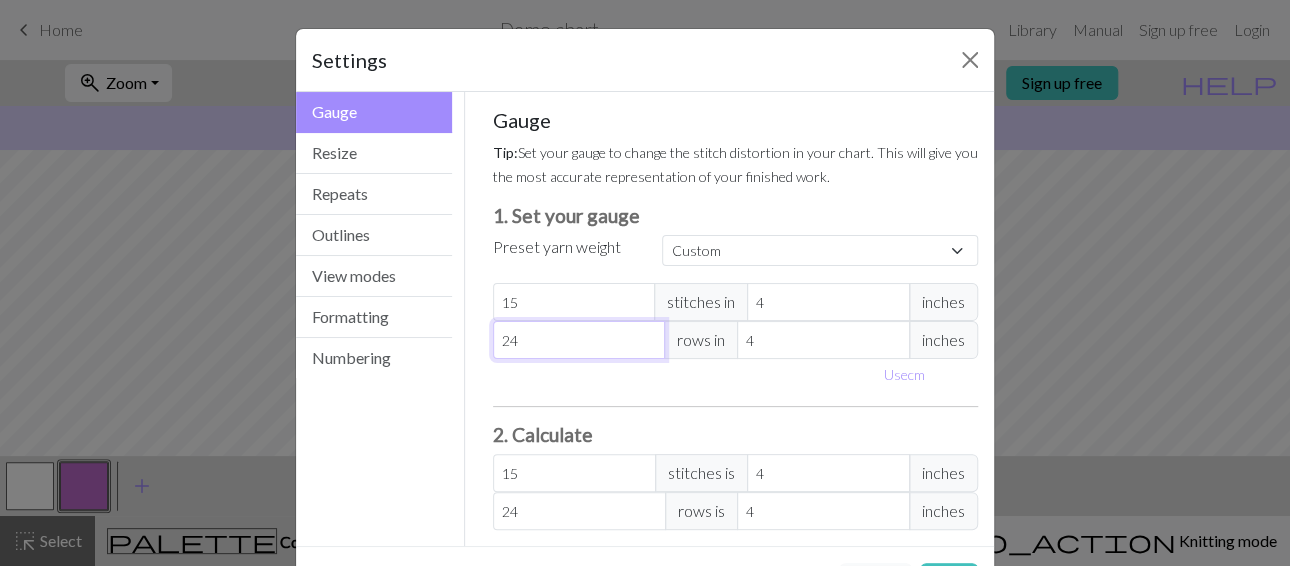 type on "23" 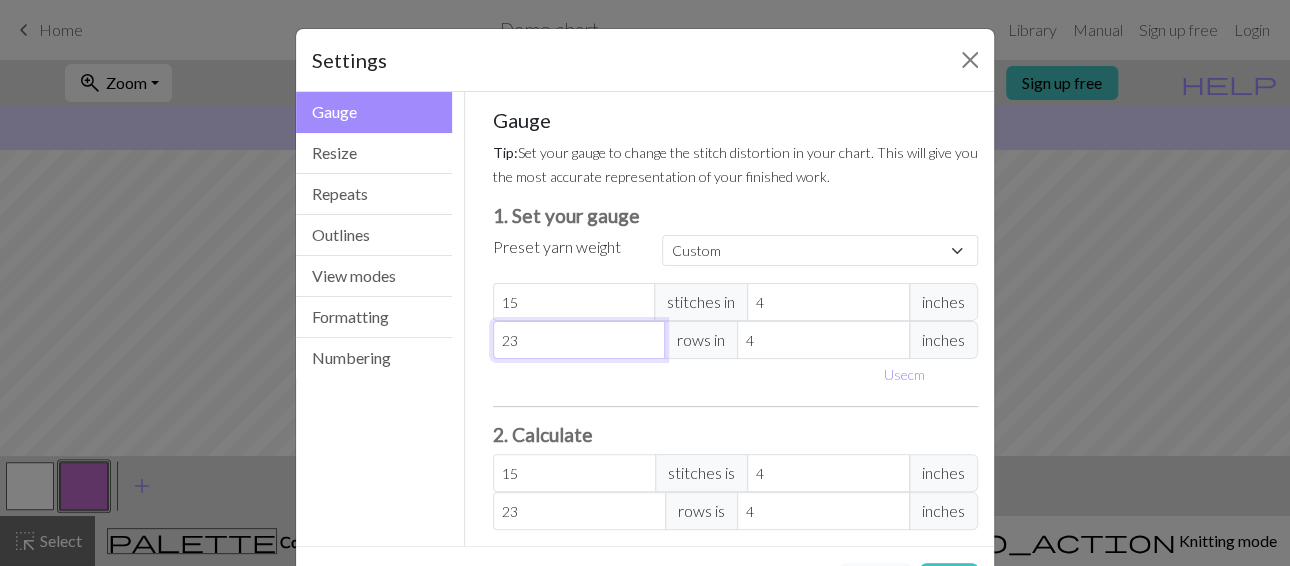 type on "22" 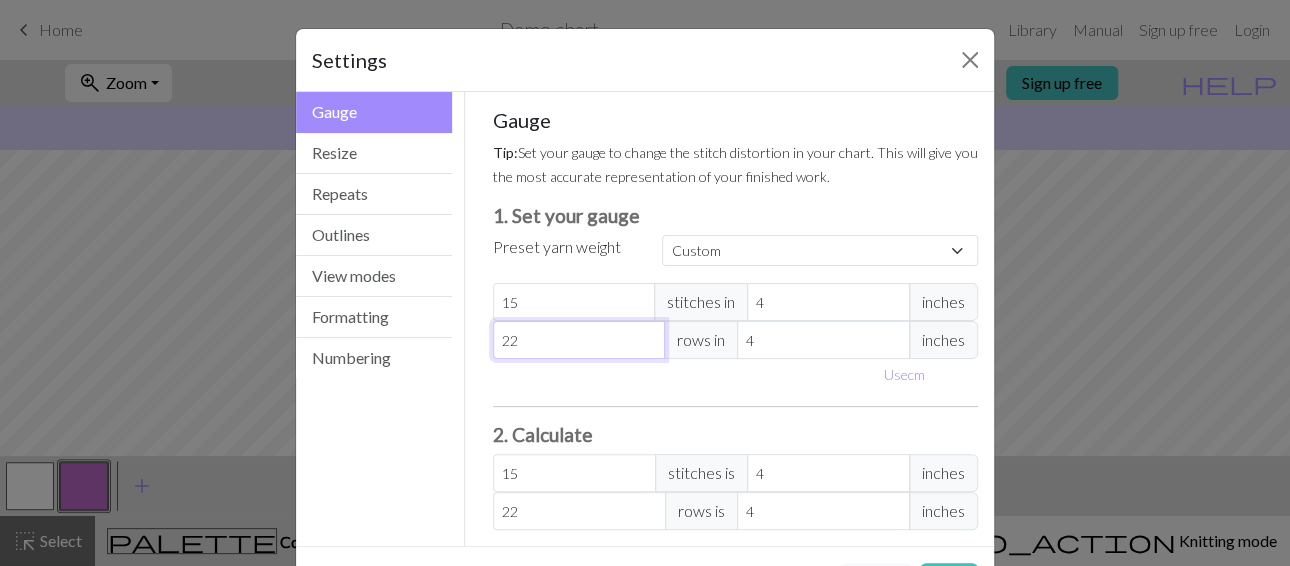 type on "21" 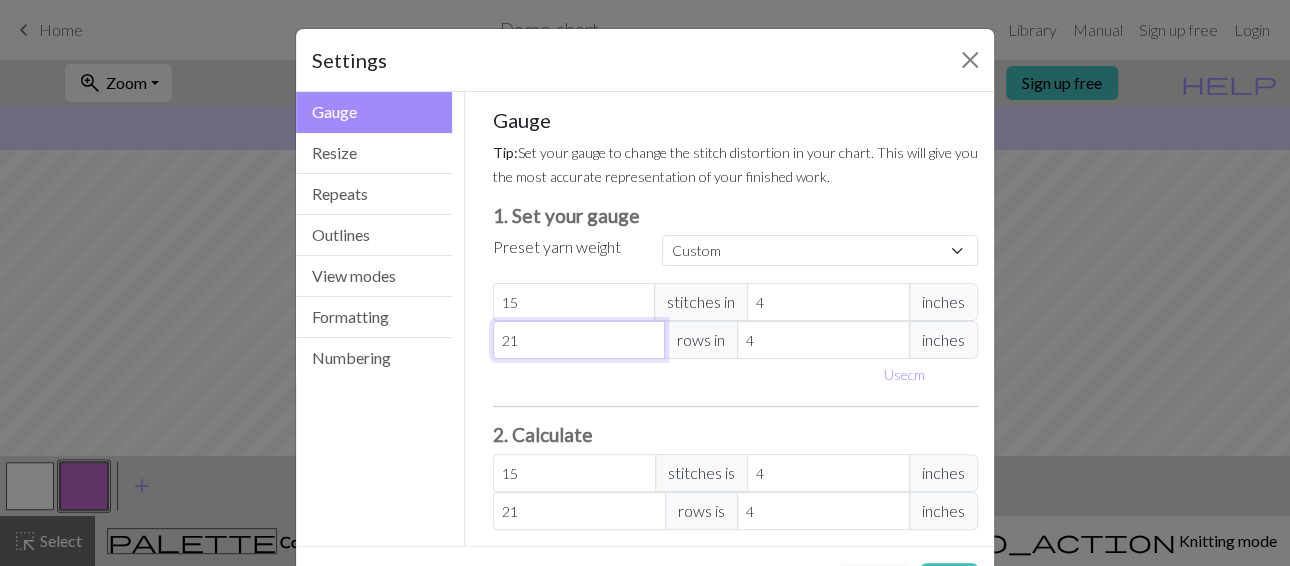 type on "20" 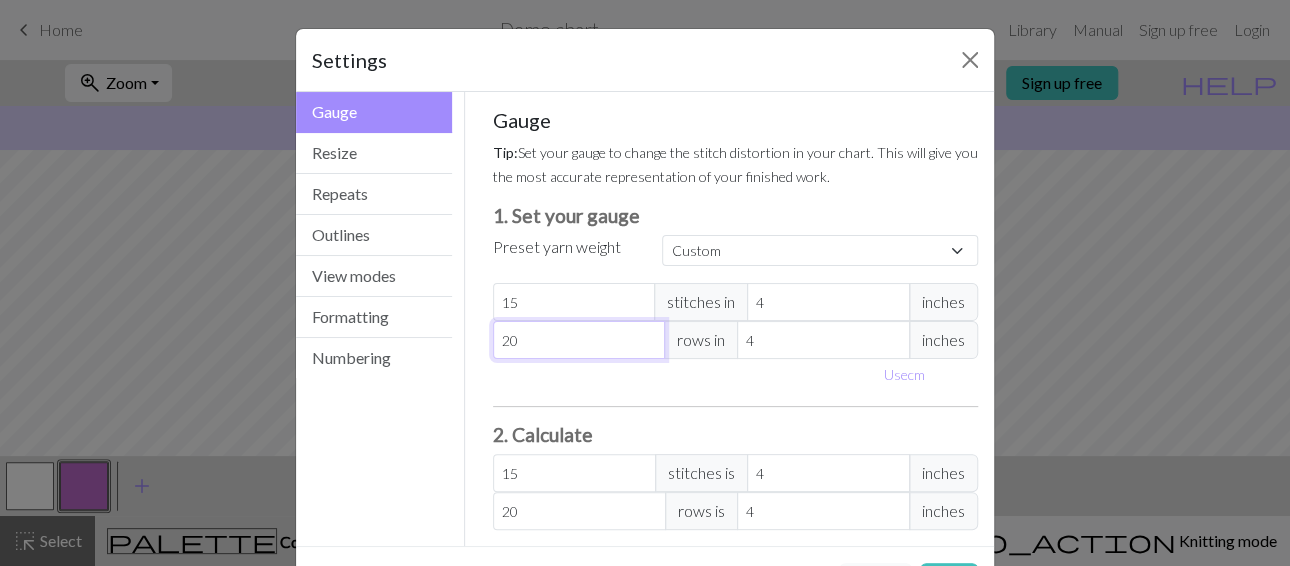 type on "19" 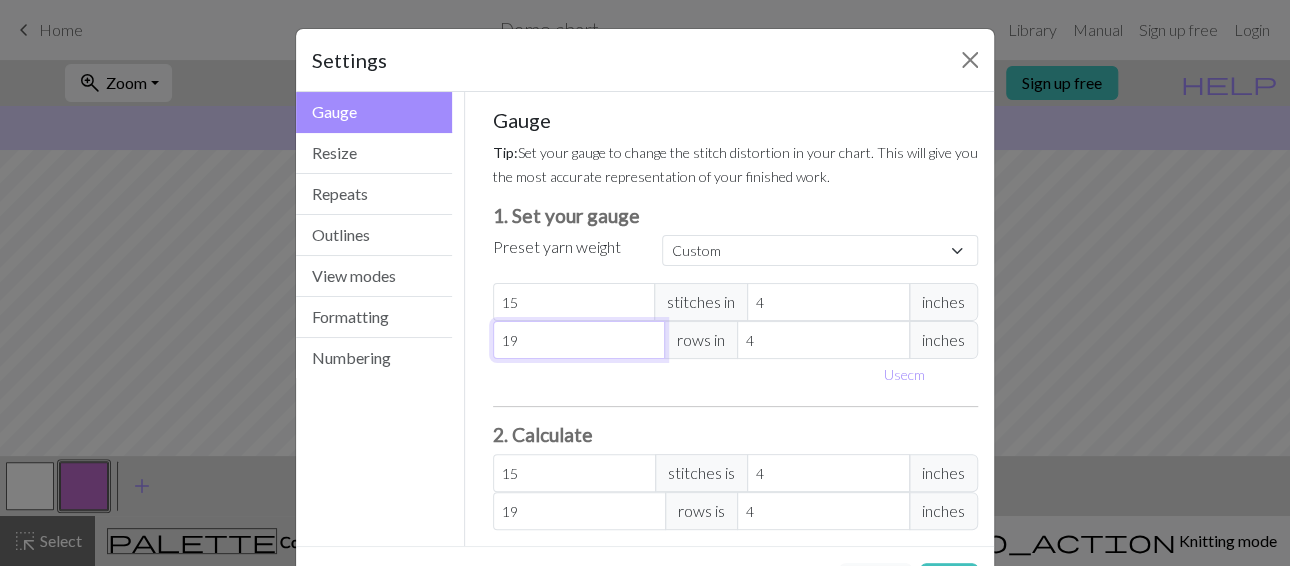 type on "18" 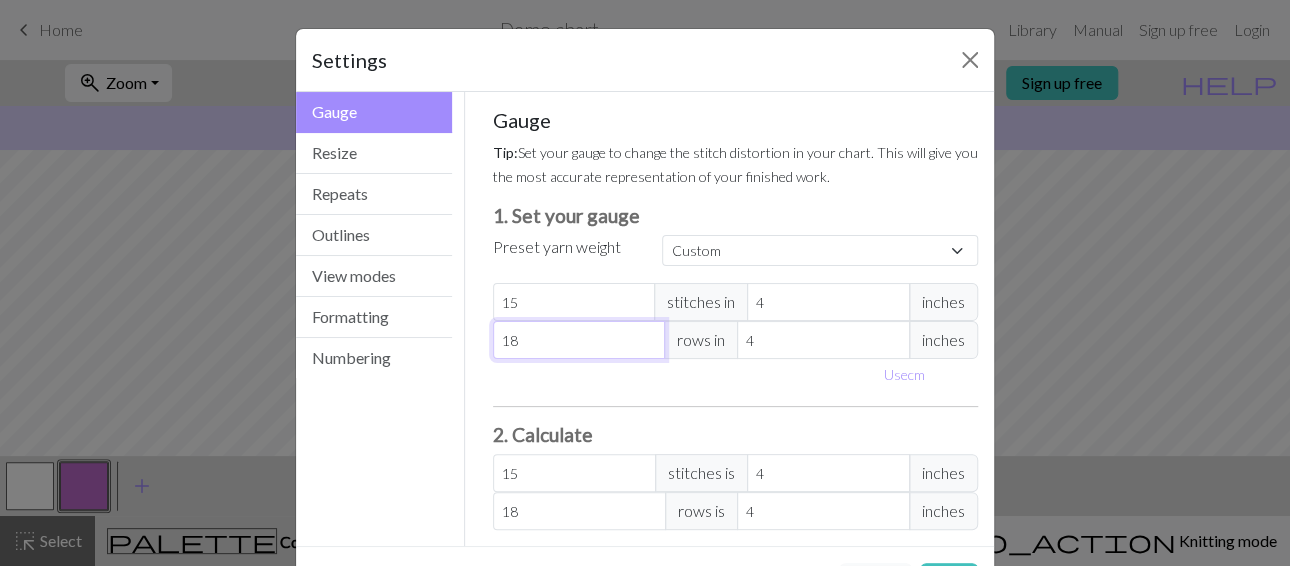 type on "17" 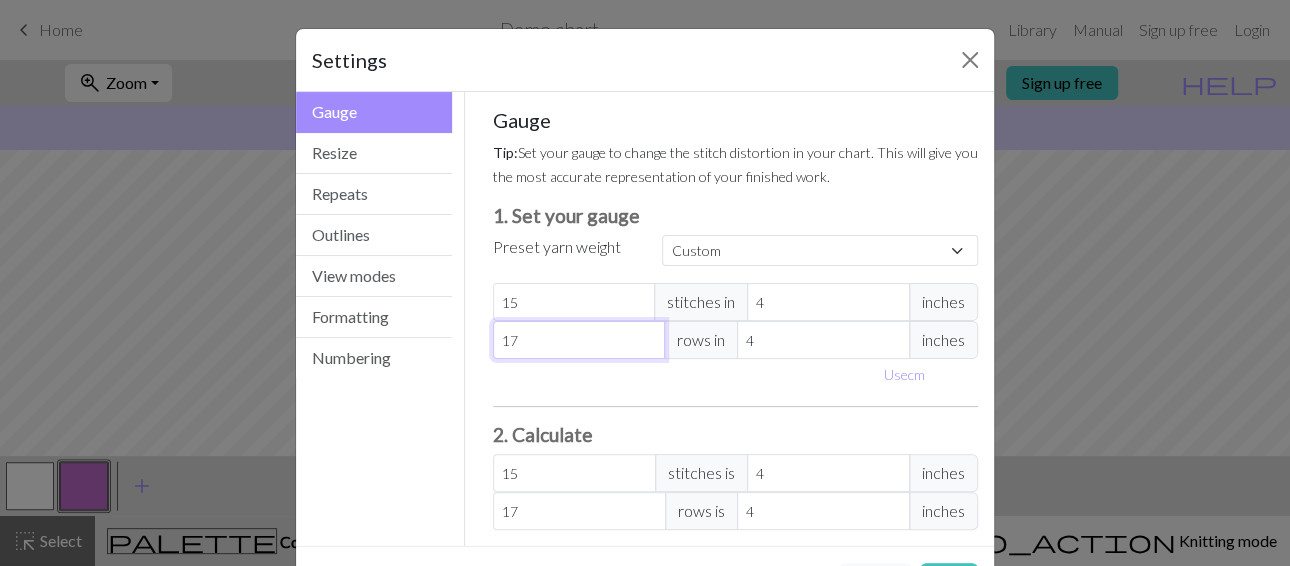 type on "16" 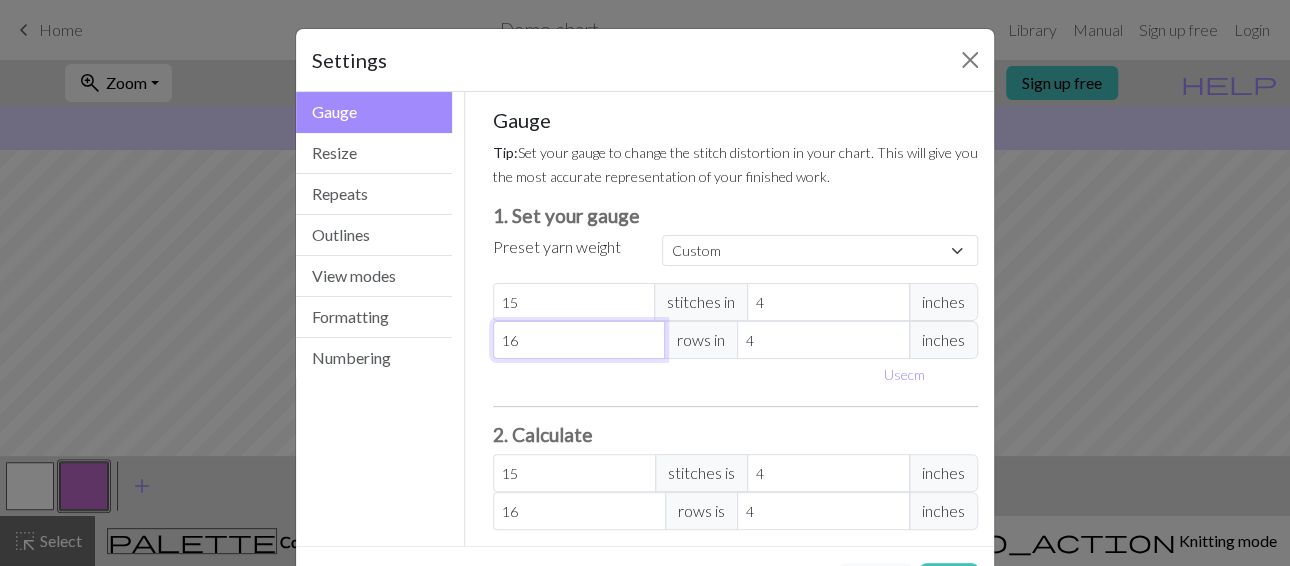 type on "16" 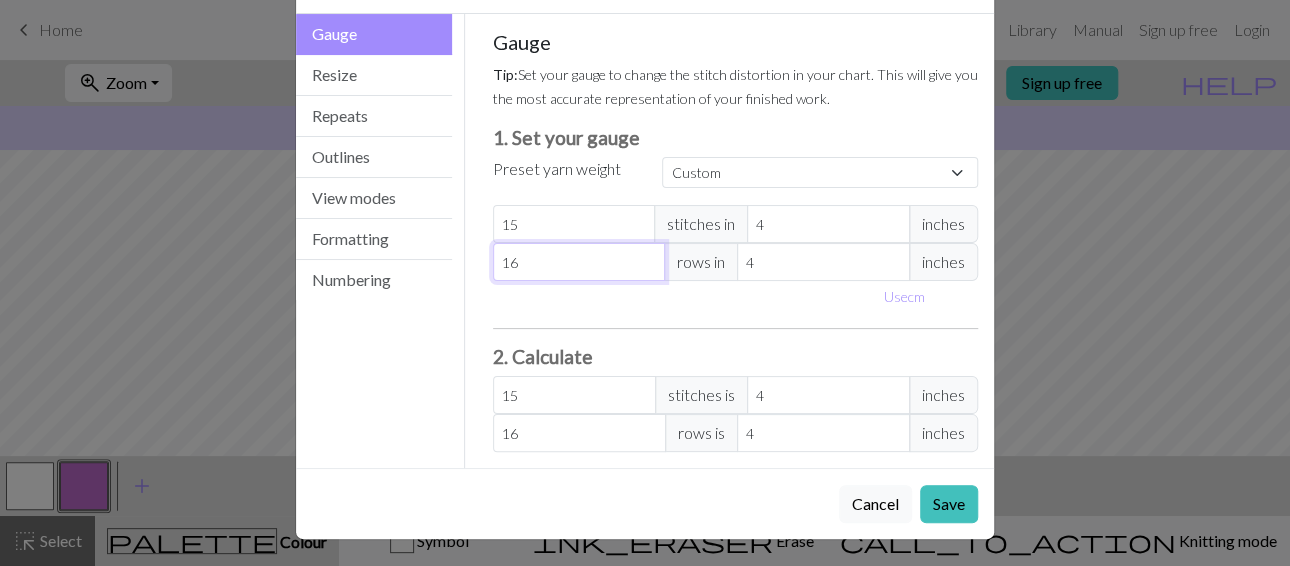 scroll, scrollTop: 79, scrollLeft: 0, axis: vertical 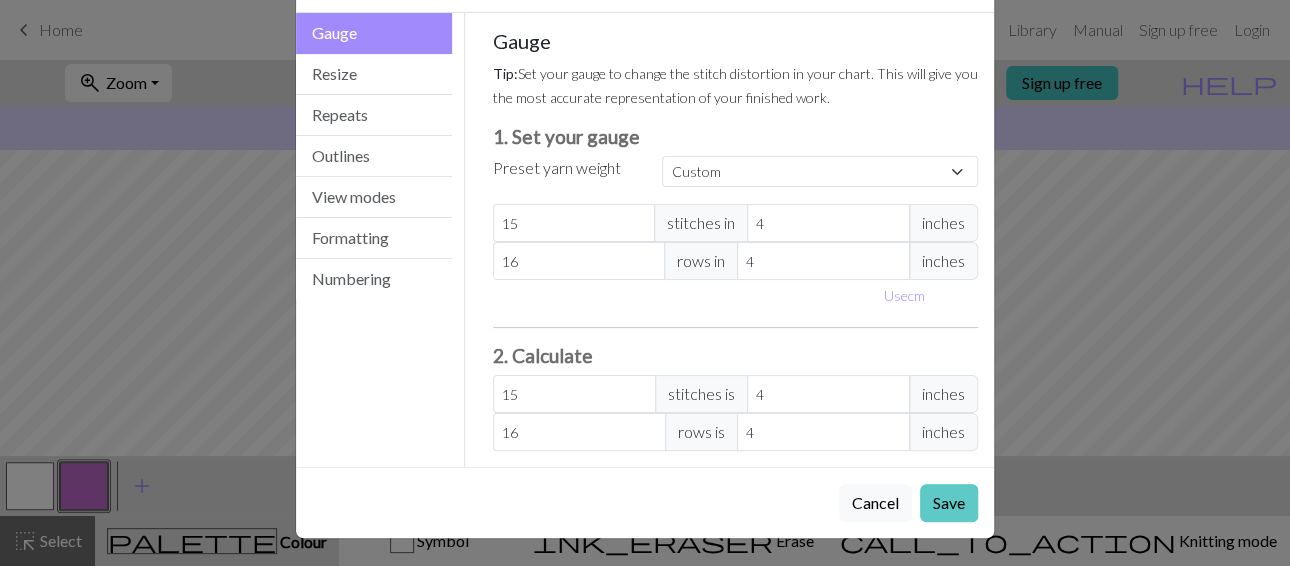 click on "Save" at bounding box center [949, 503] 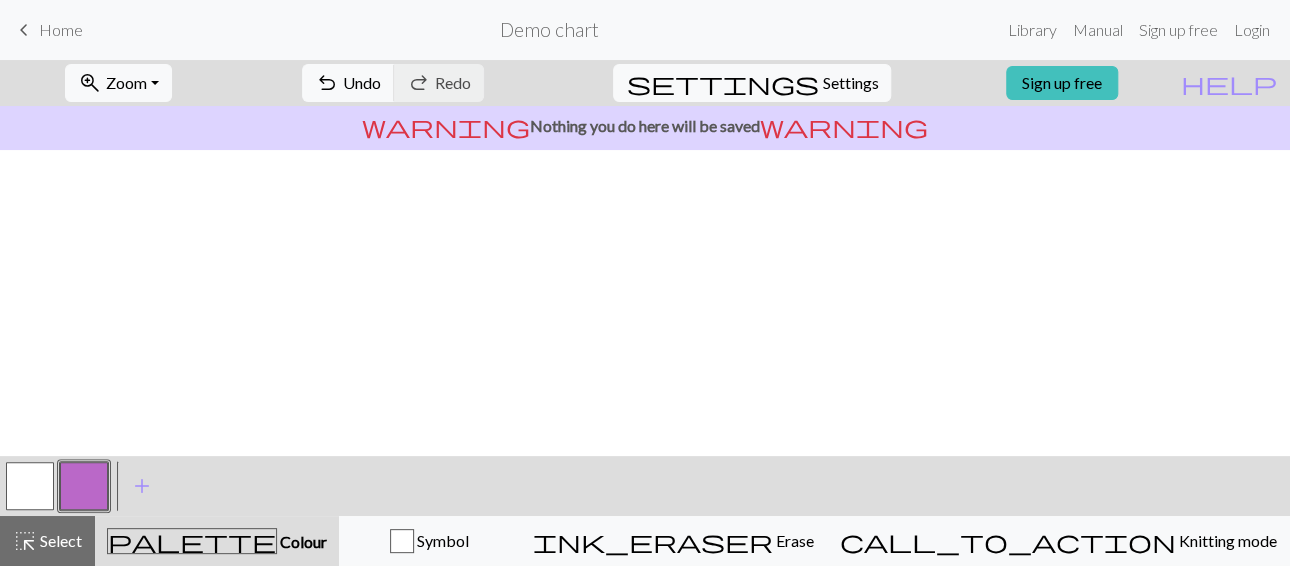 scroll, scrollTop: 0, scrollLeft: 0, axis: both 